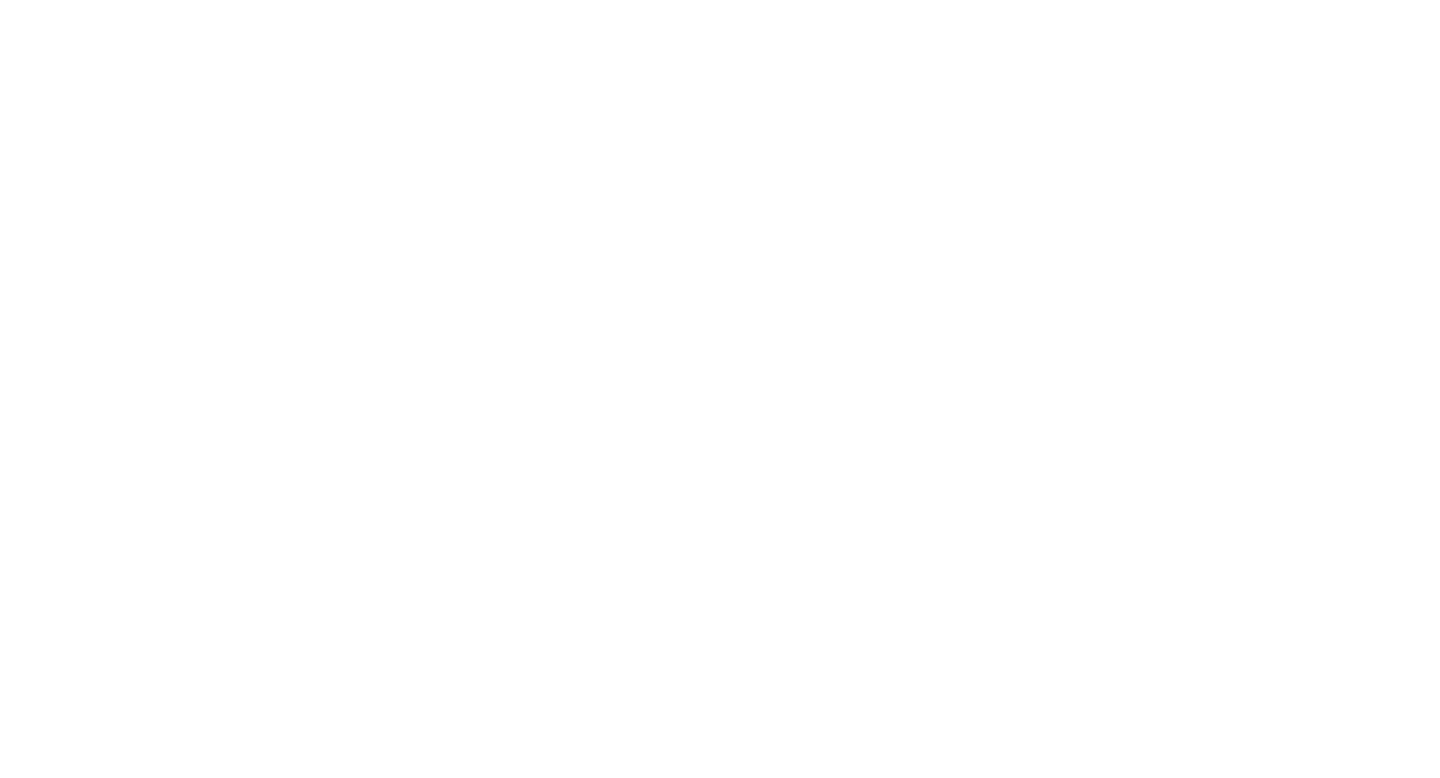 scroll, scrollTop: 0, scrollLeft: 0, axis: both 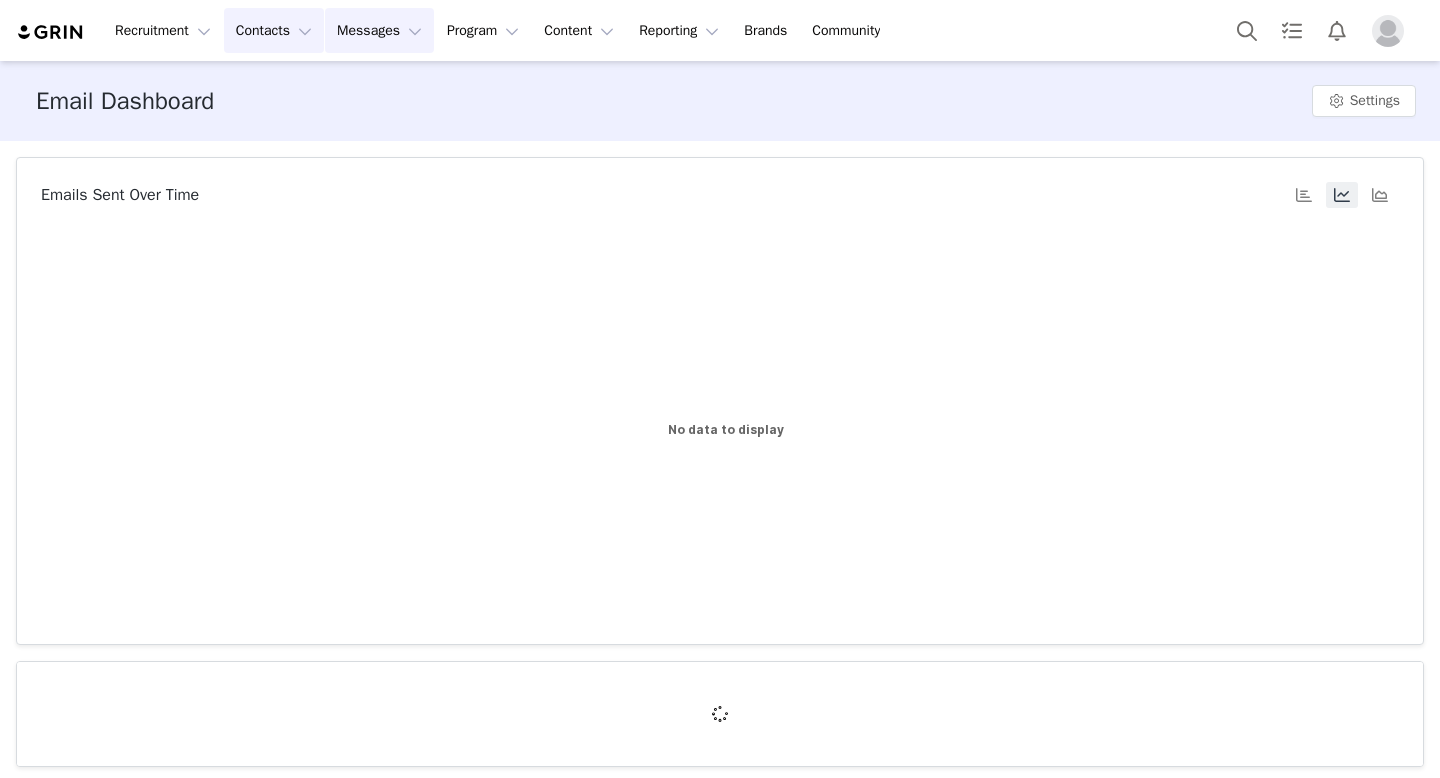click on "Contacts Contacts" at bounding box center (274, 30) 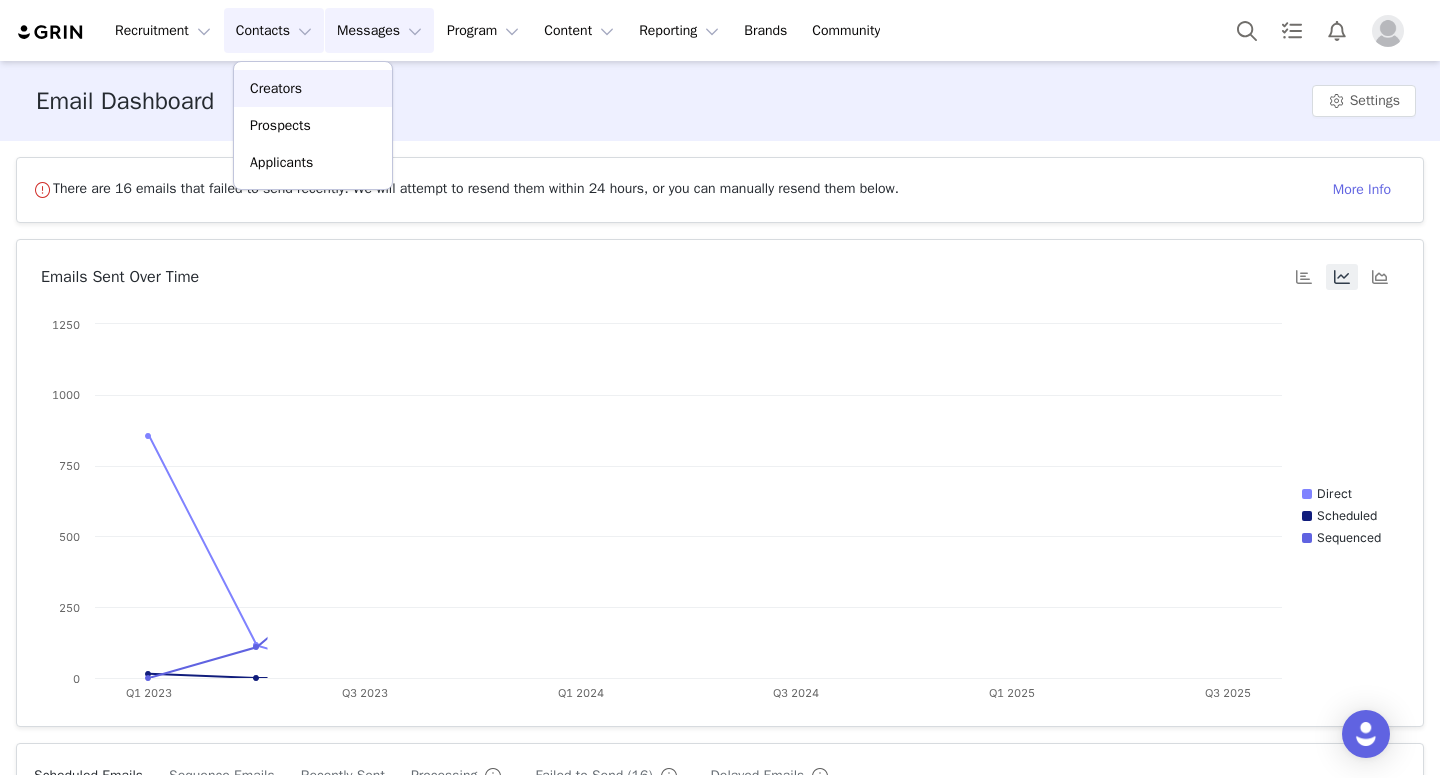 click on "Creators" at bounding box center [276, 88] 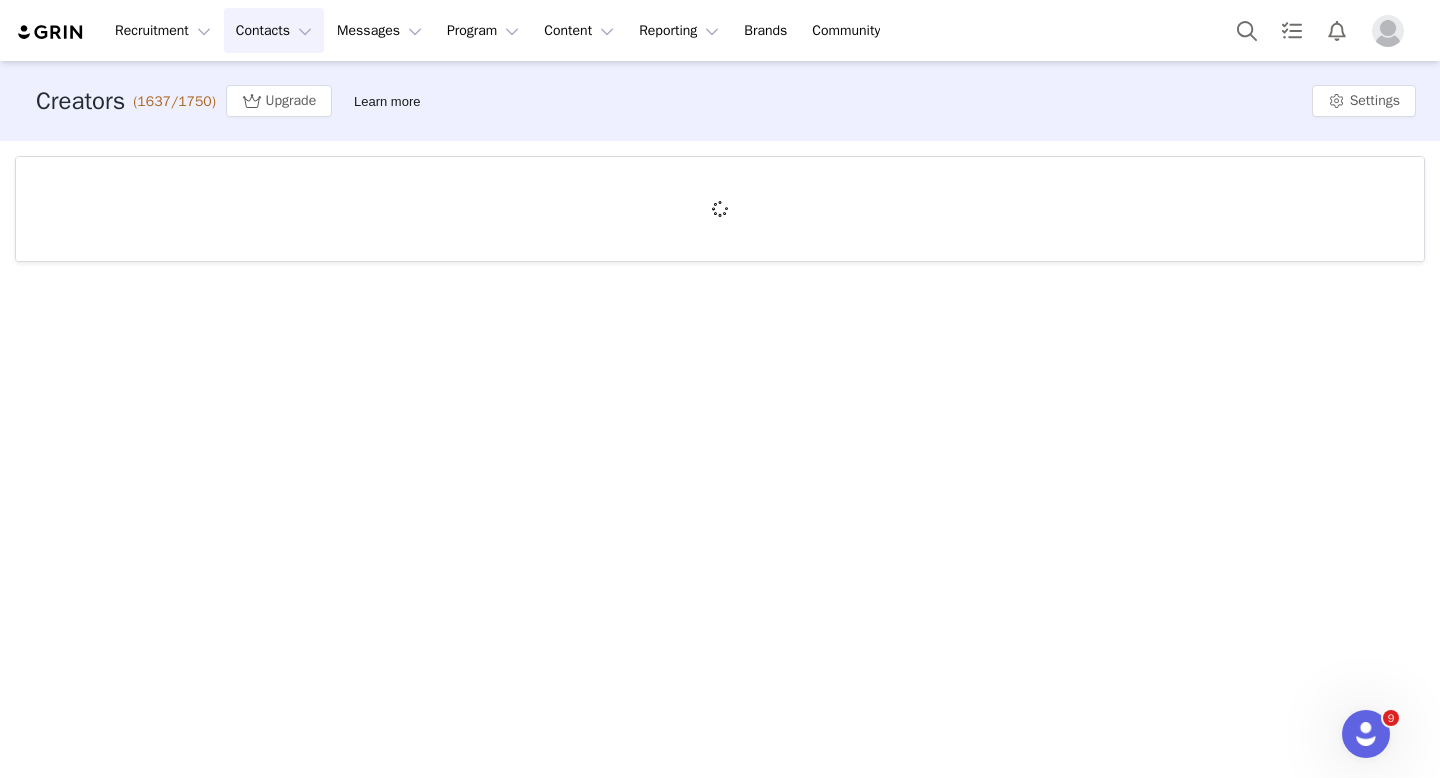 scroll, scrollTop: 0, scrollLeft: 0, axis: both 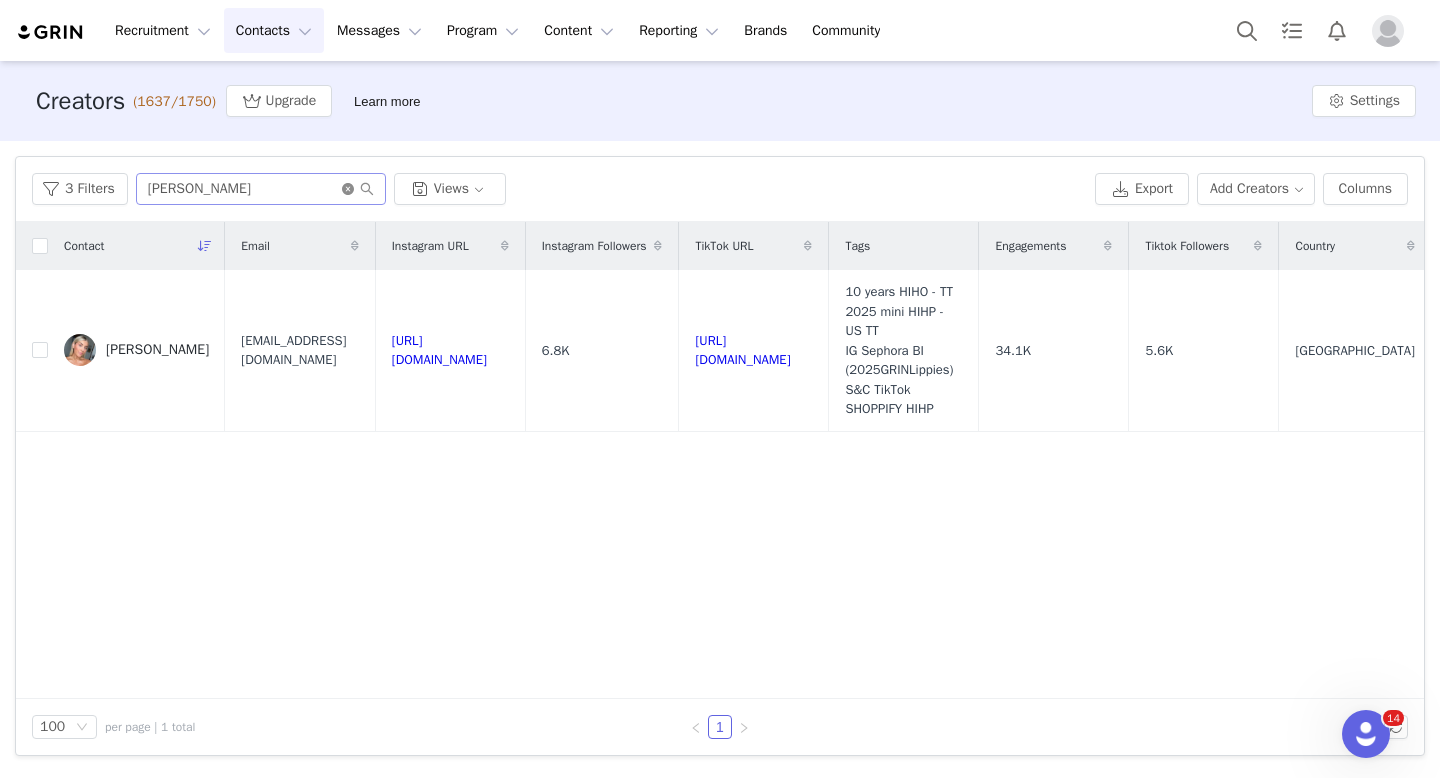click 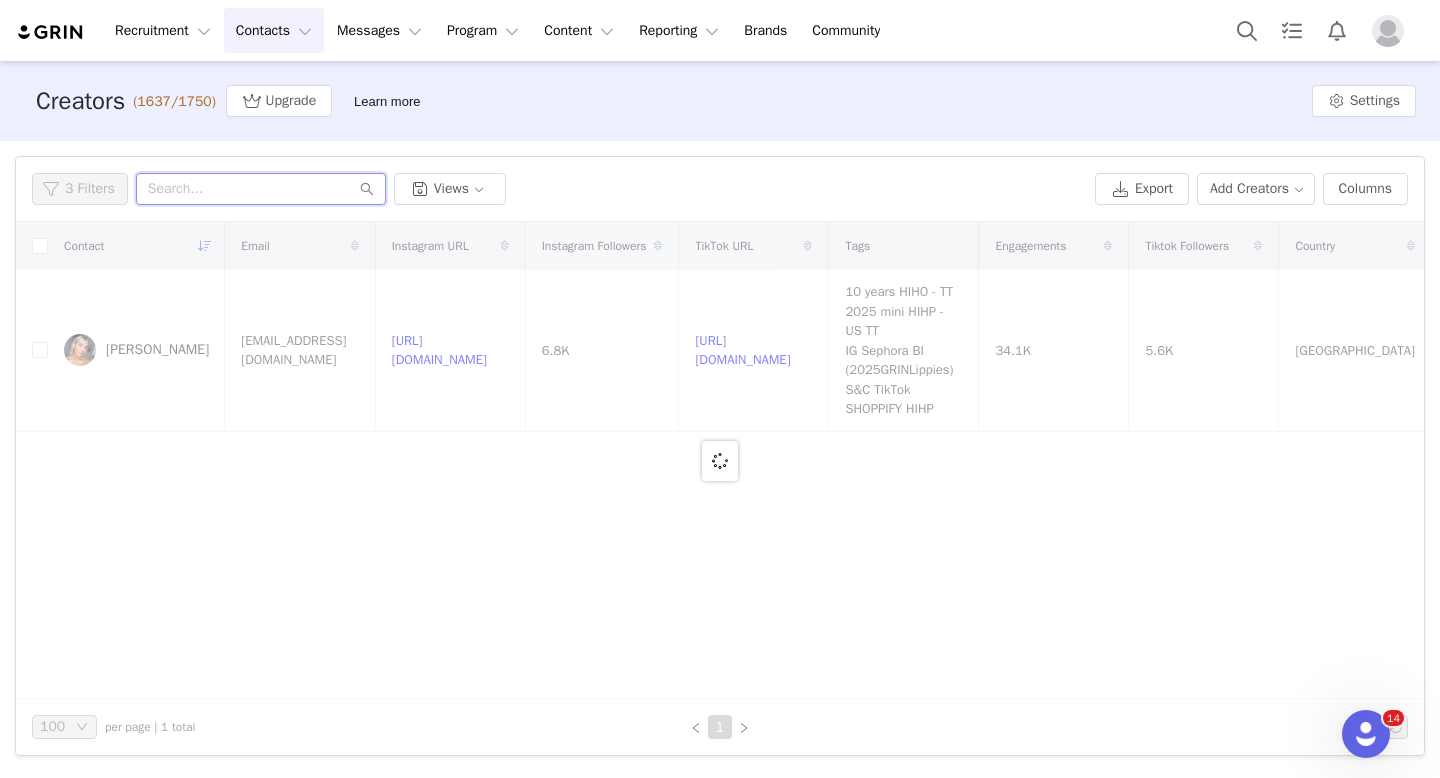 click at bounding box center [261, 189] 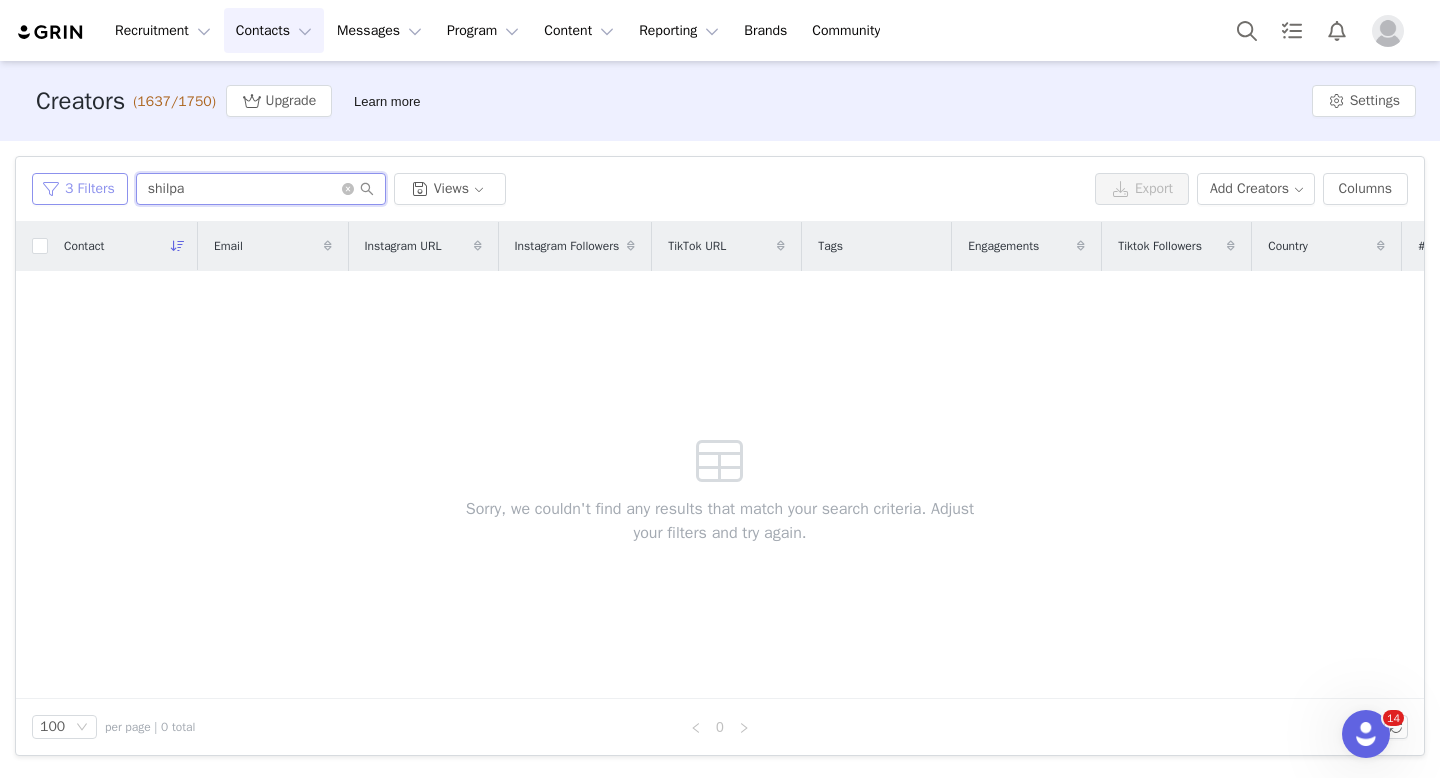 type on "shilpa" 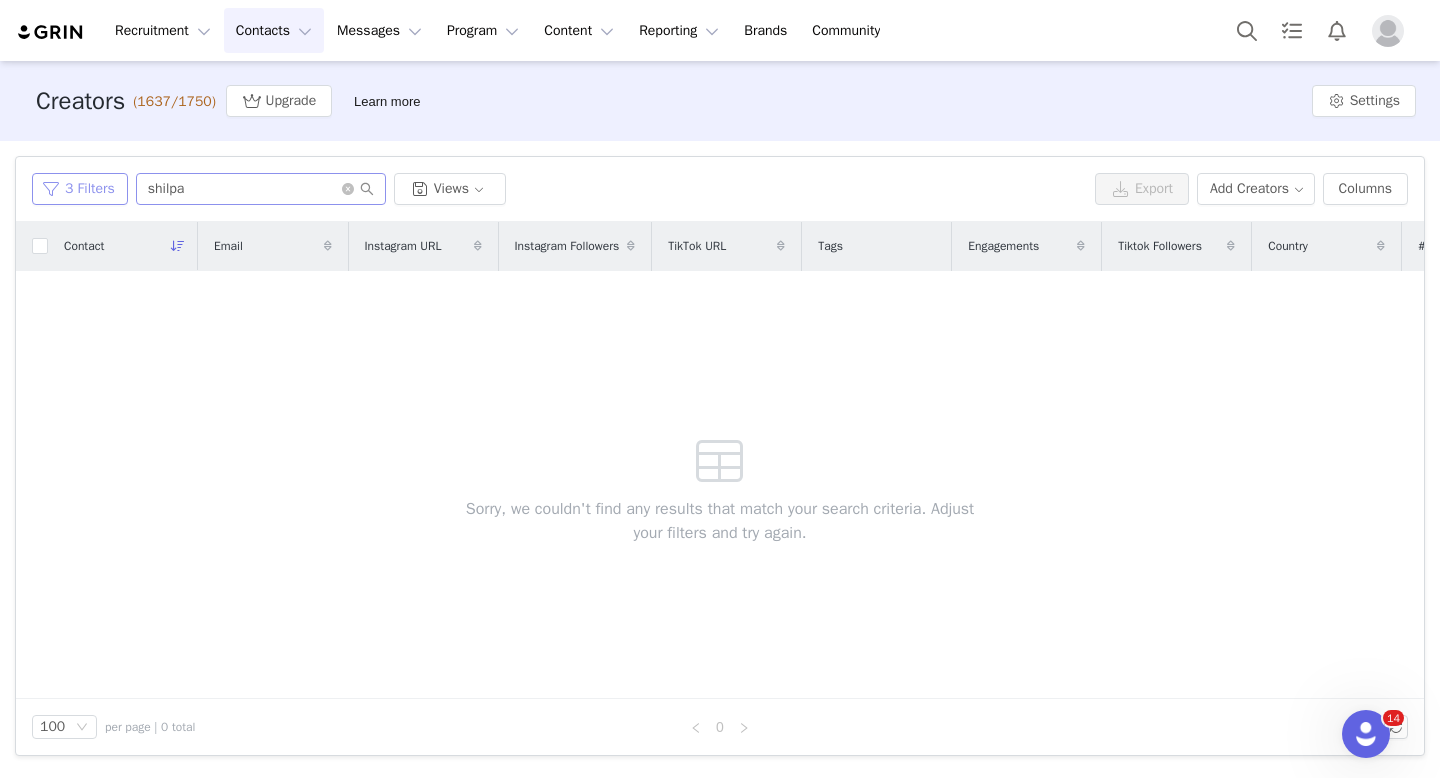 click on "3 Filters" at bounding box center (80, 189) 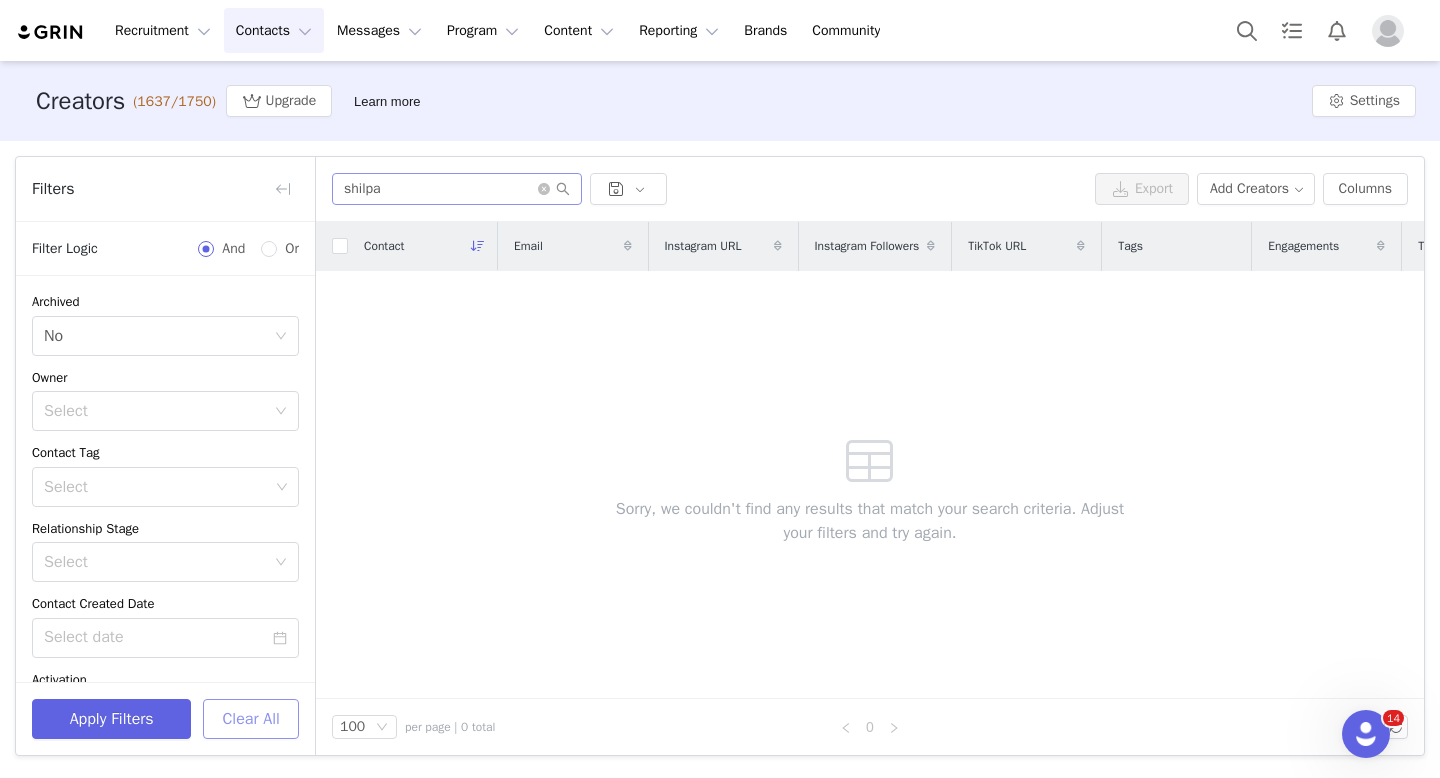 click on "Clear All" at bounding box center (251, 719) 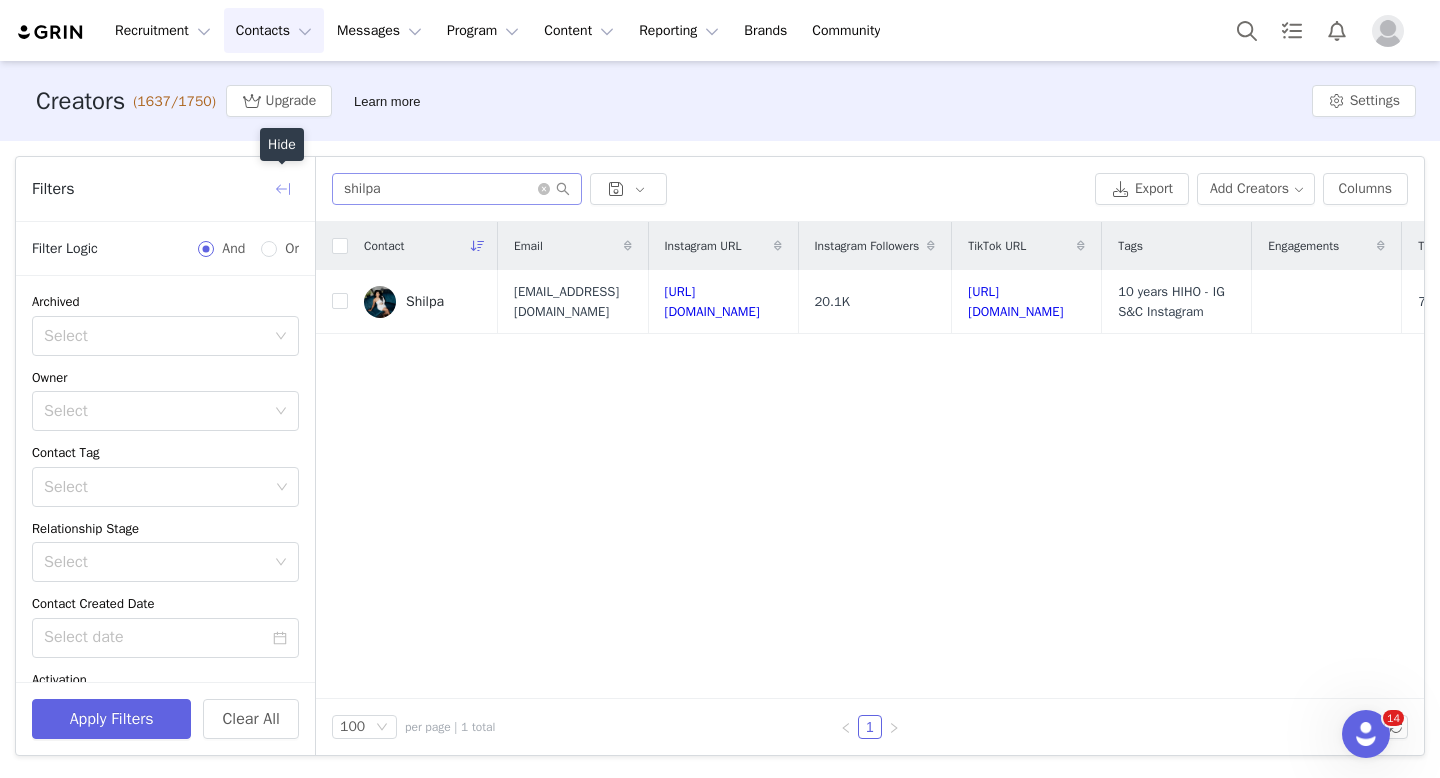 click at bounding box center (283, 189) 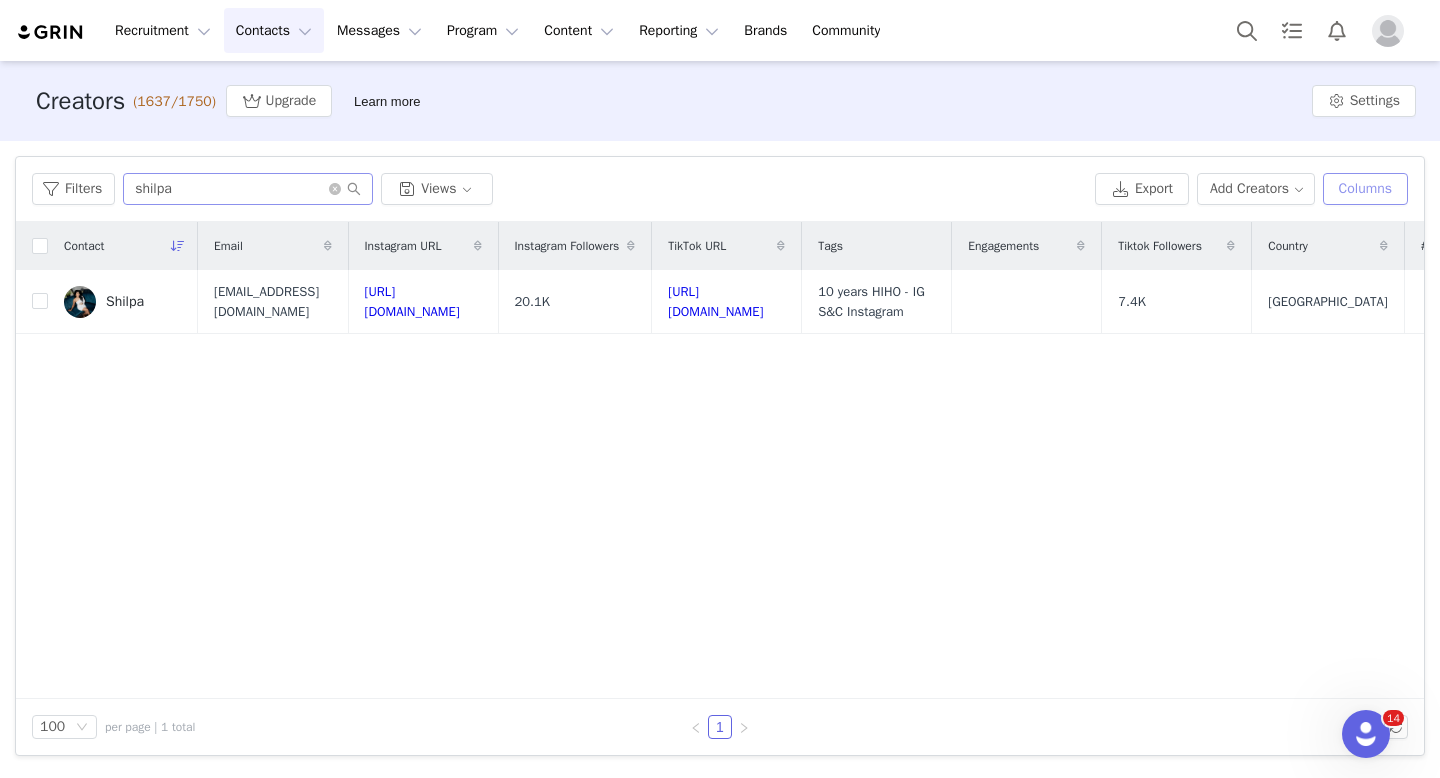 click on "Columns" at bounding box center (1365, 189) 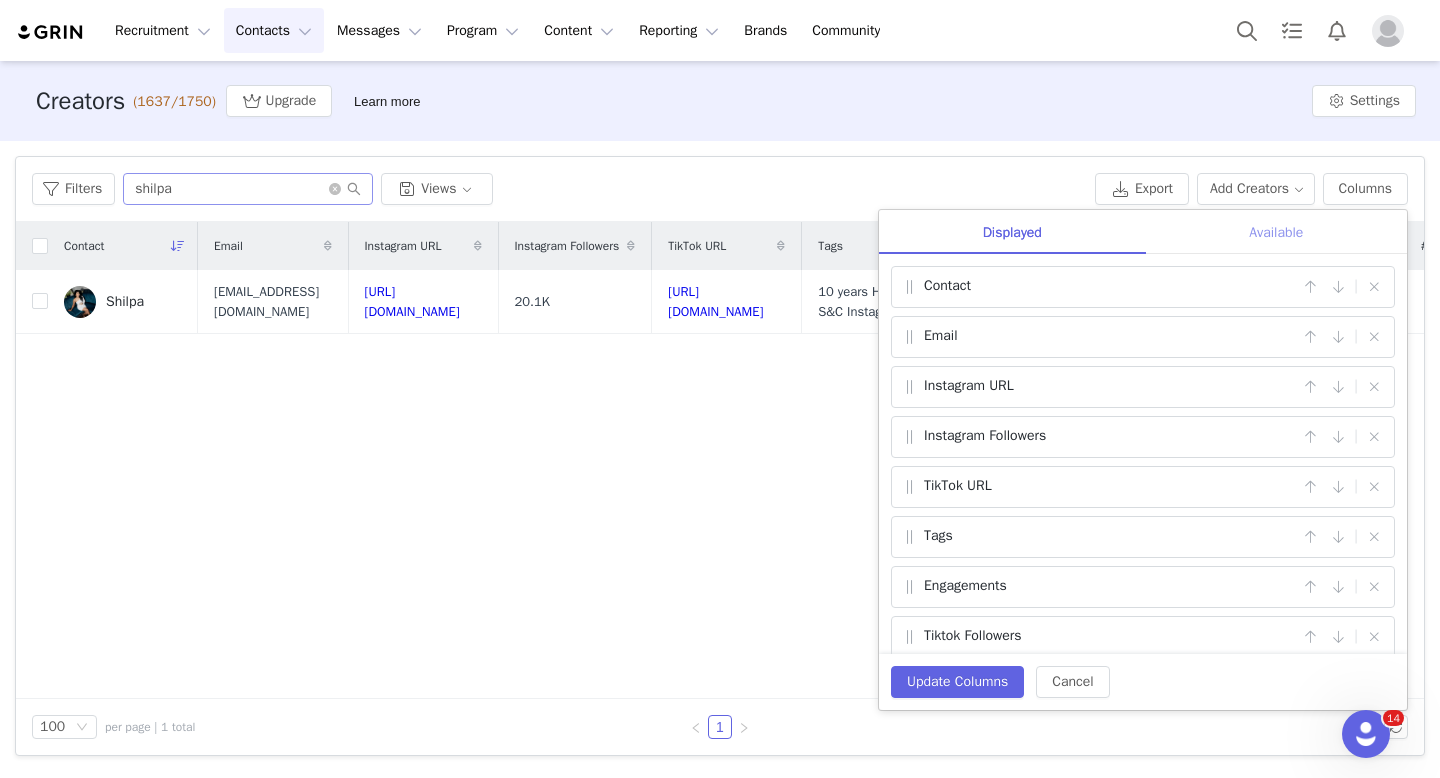 click on "Available" at bounding box center [1276, 232] 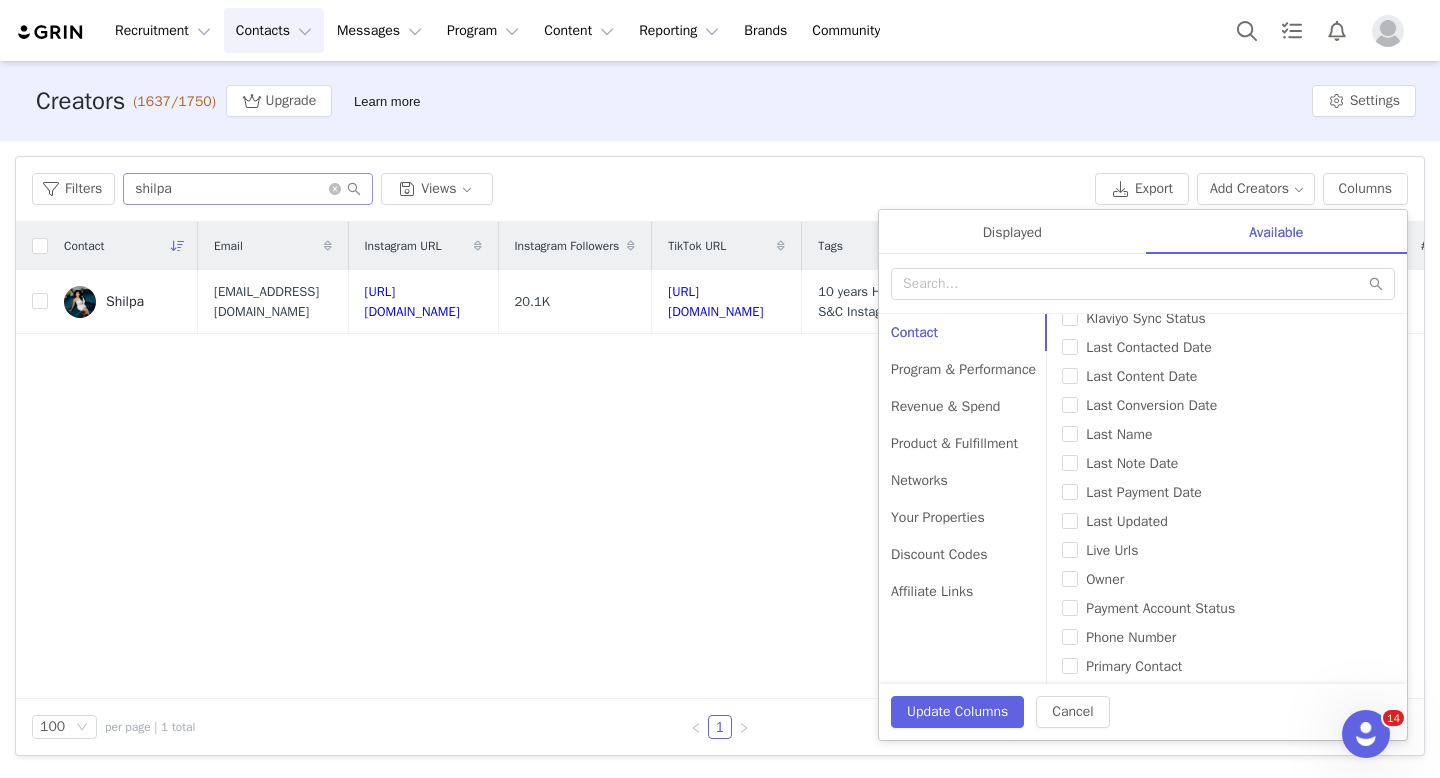 scroll, scrollTop: 629, scrollLeft: 0, axis: vertical 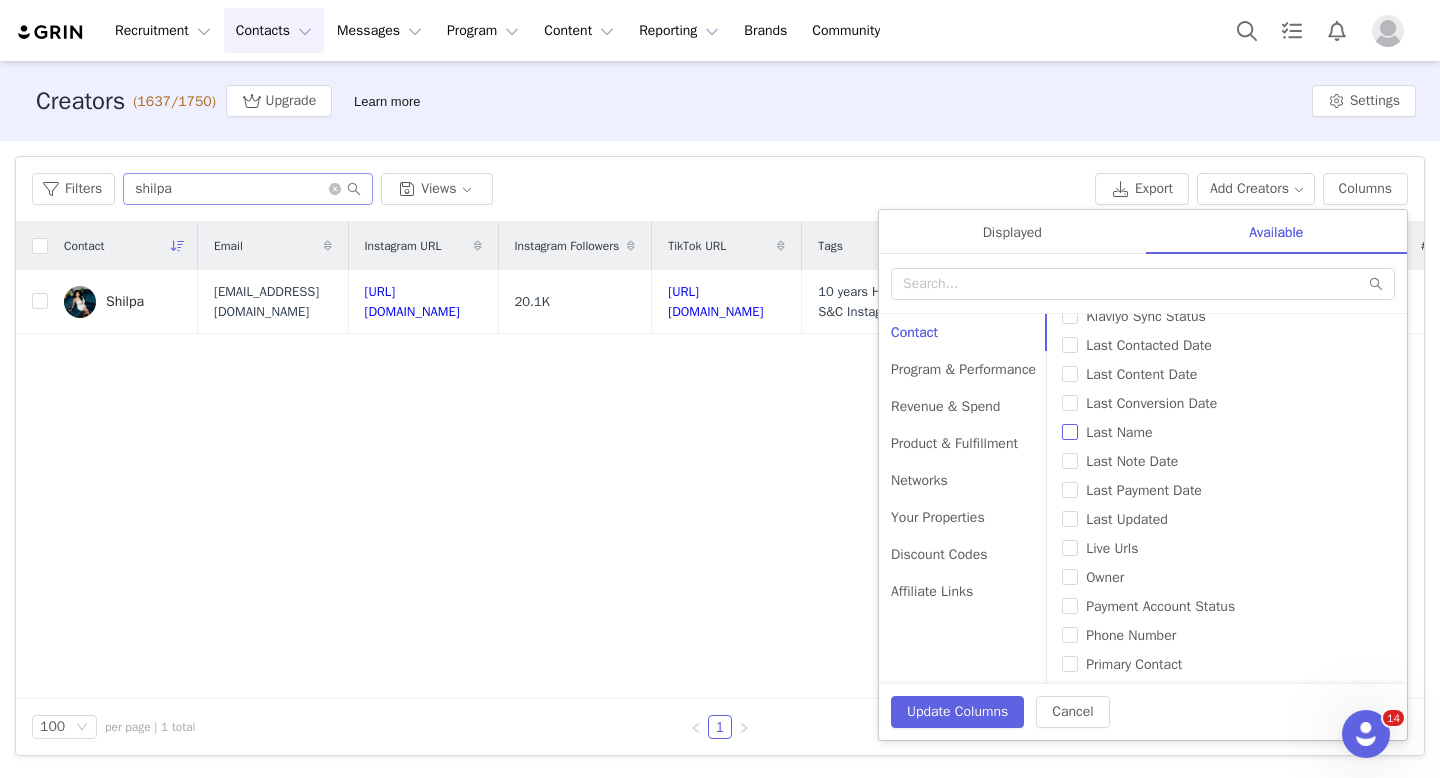 click on "Last Name" at bounding box center [1226, 432] 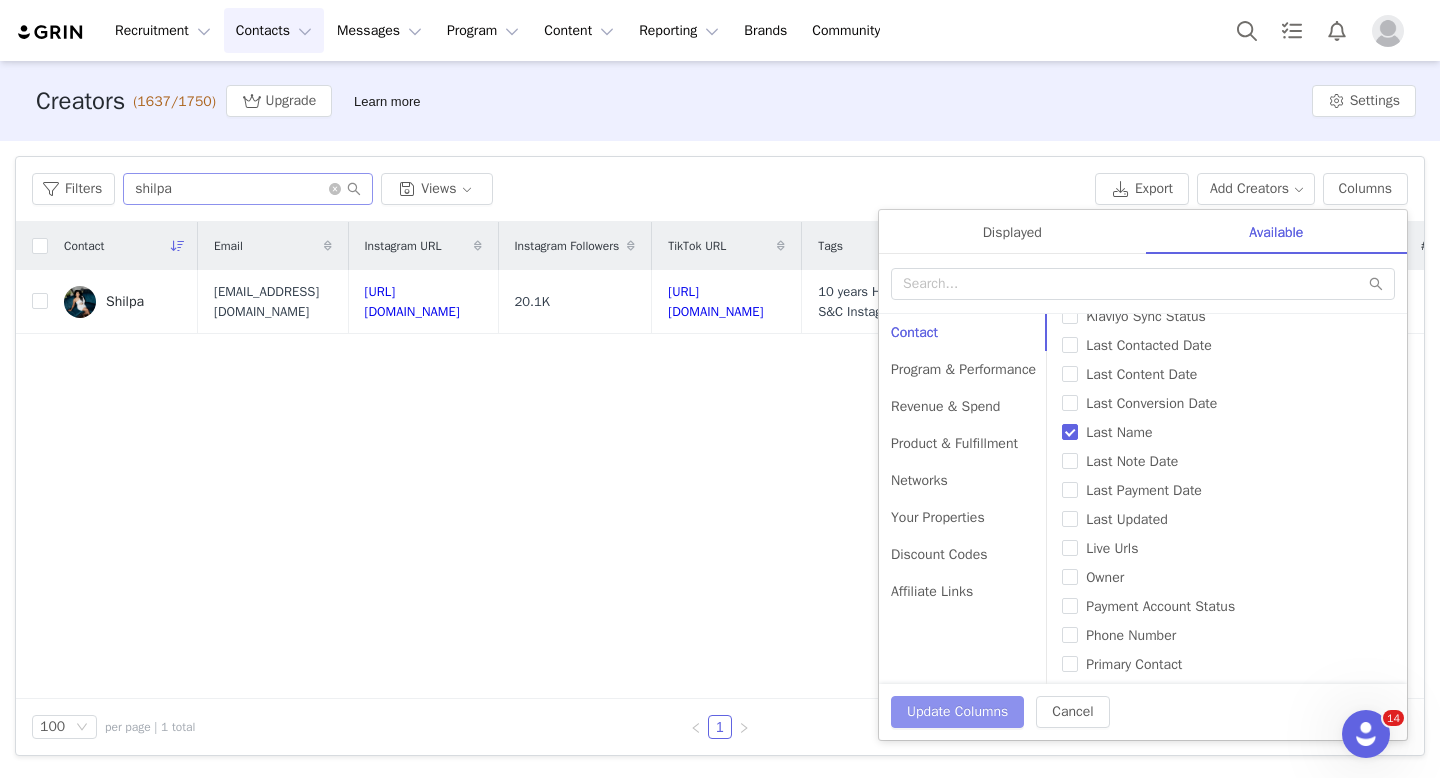 click on "Update Columns" at bounding box center [957, 712] 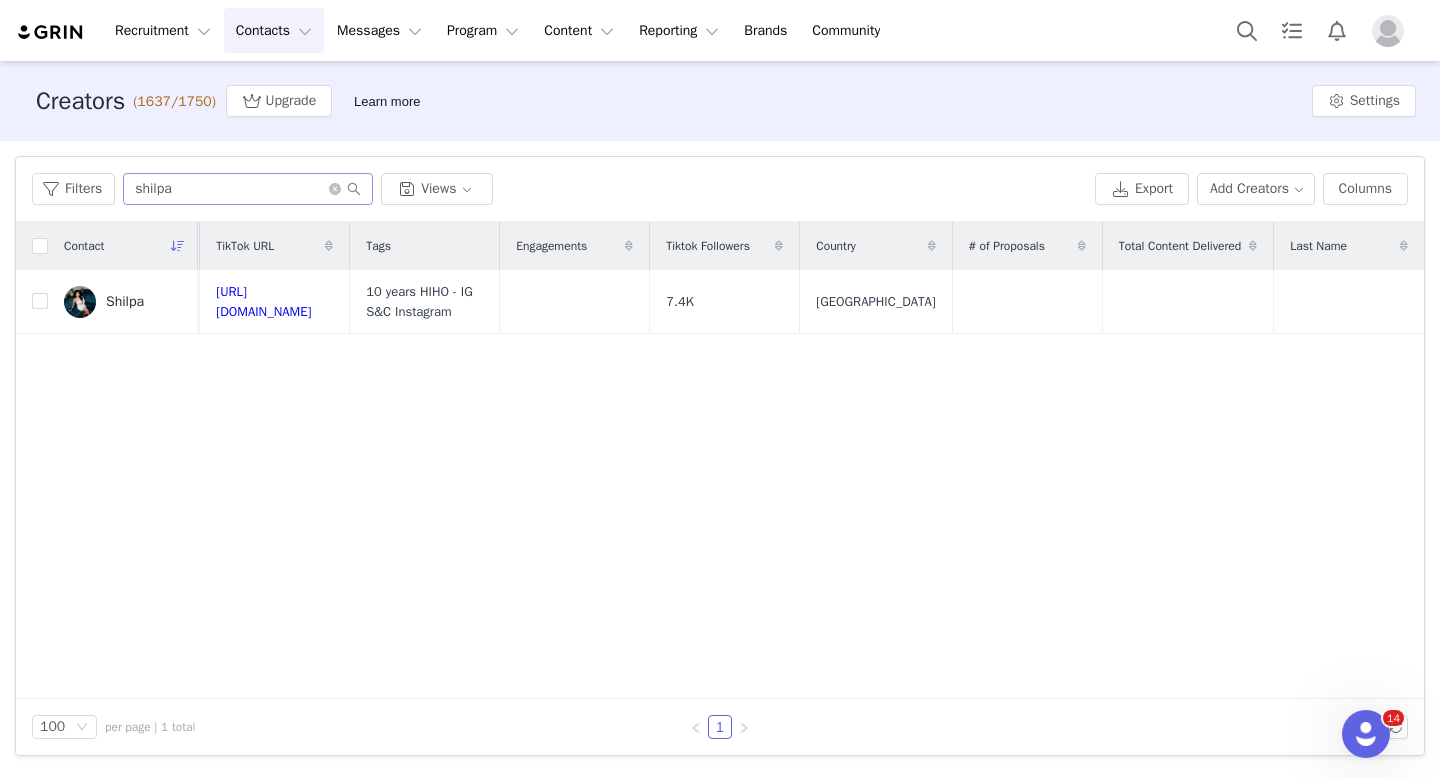 scroll, scrollTop: 0, scrollLeft: 0, axis: both 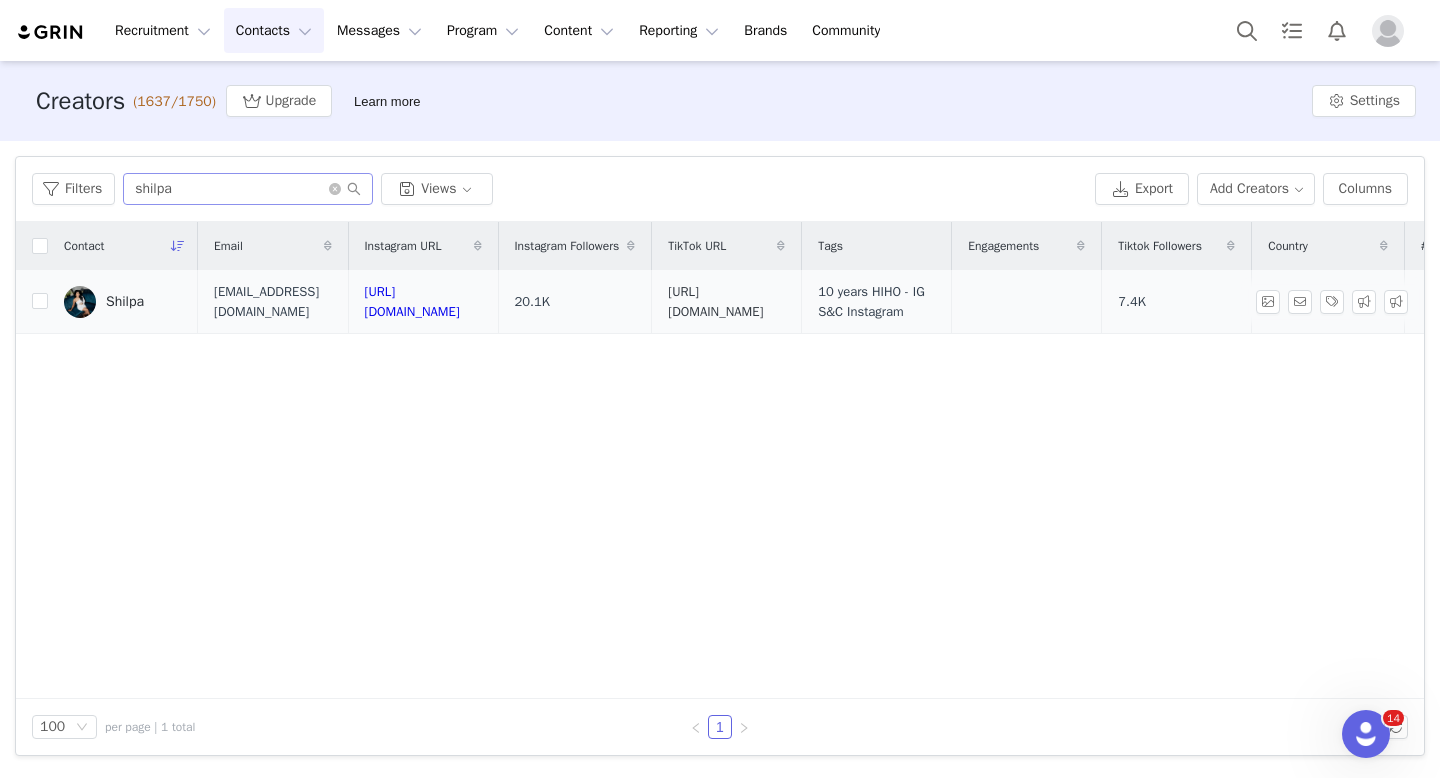 click on "[URL][DOMAIN_NAME]" at bounding box center [715, 301] 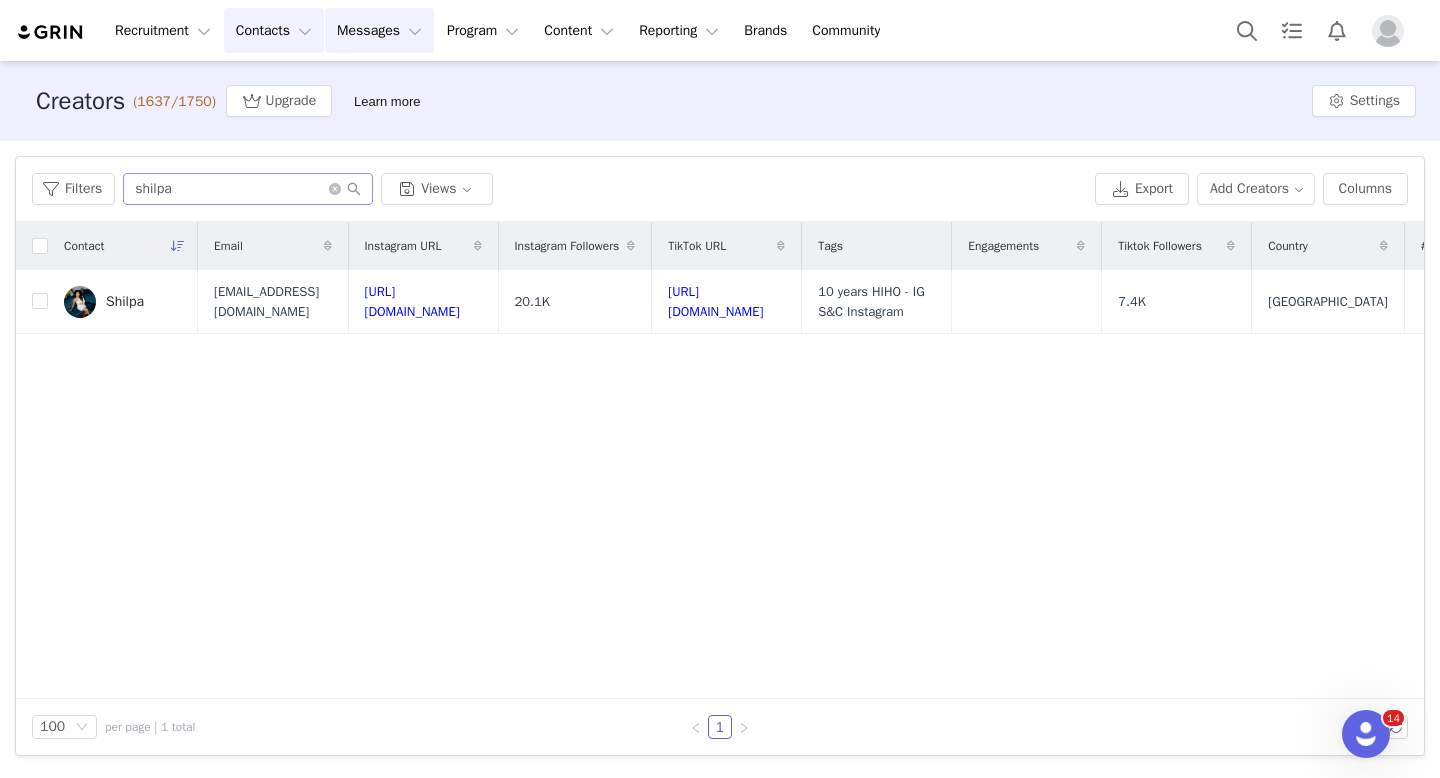 click on "Messages Messages" at bounding box center [379, 30] 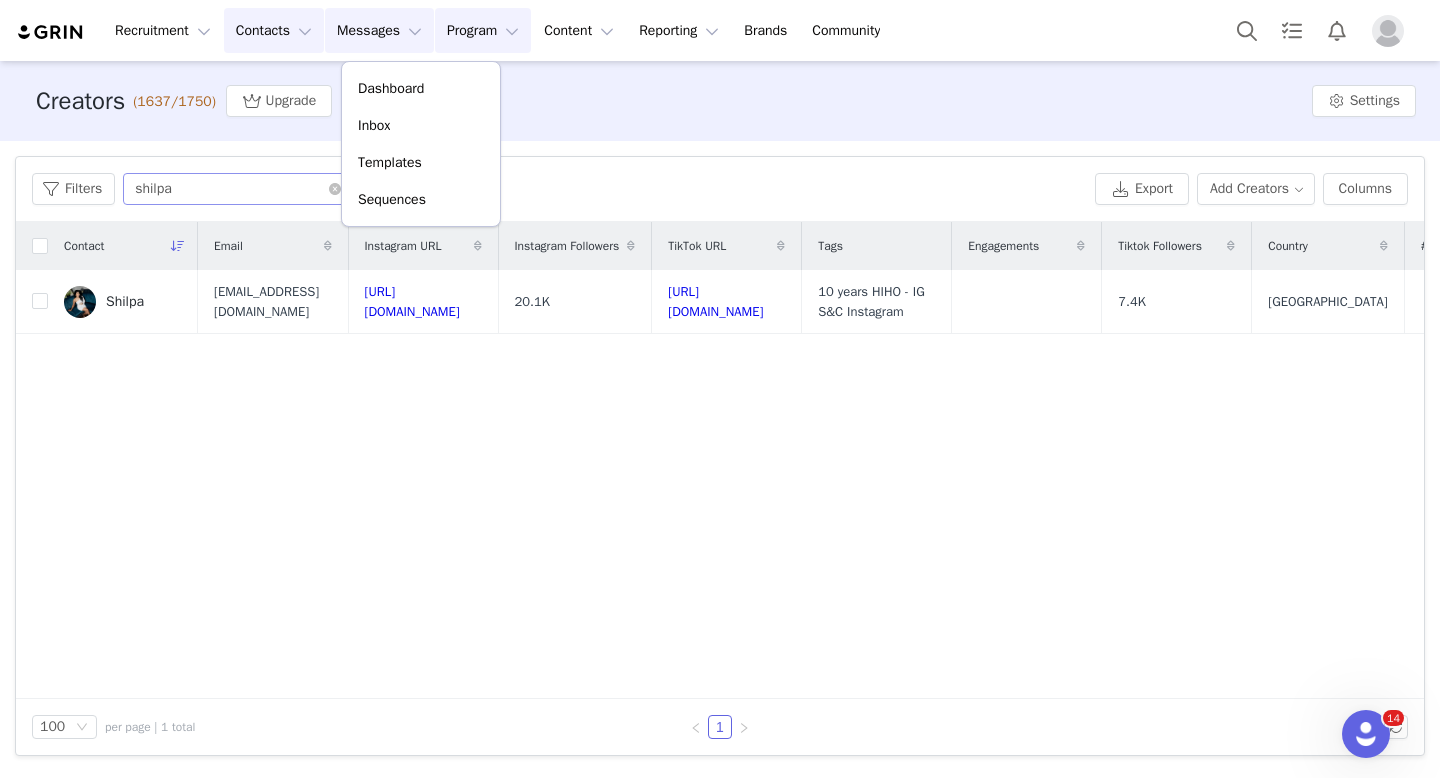 click on "Program Program" at bounding box center [483, 30] 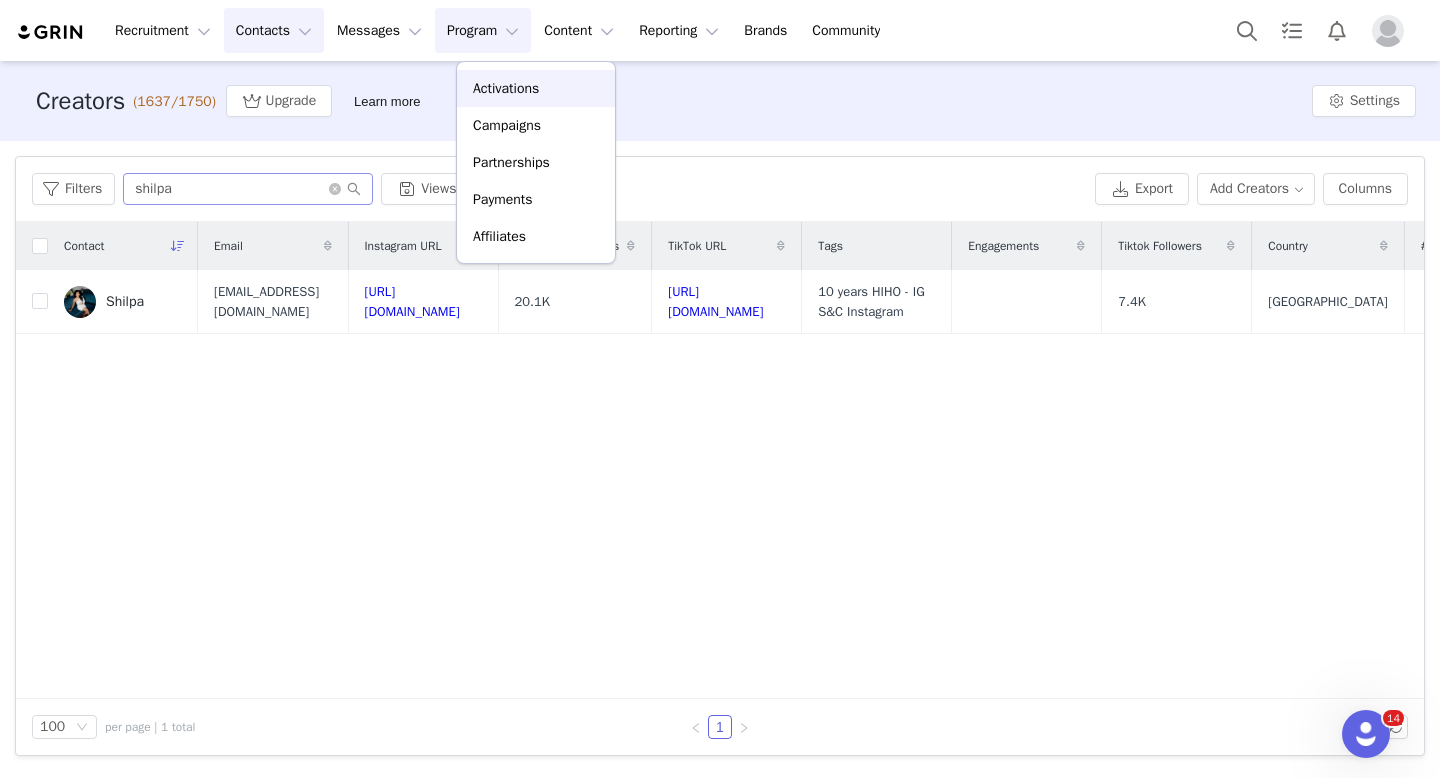 click on "Activations" at bounding box center [536, 88] 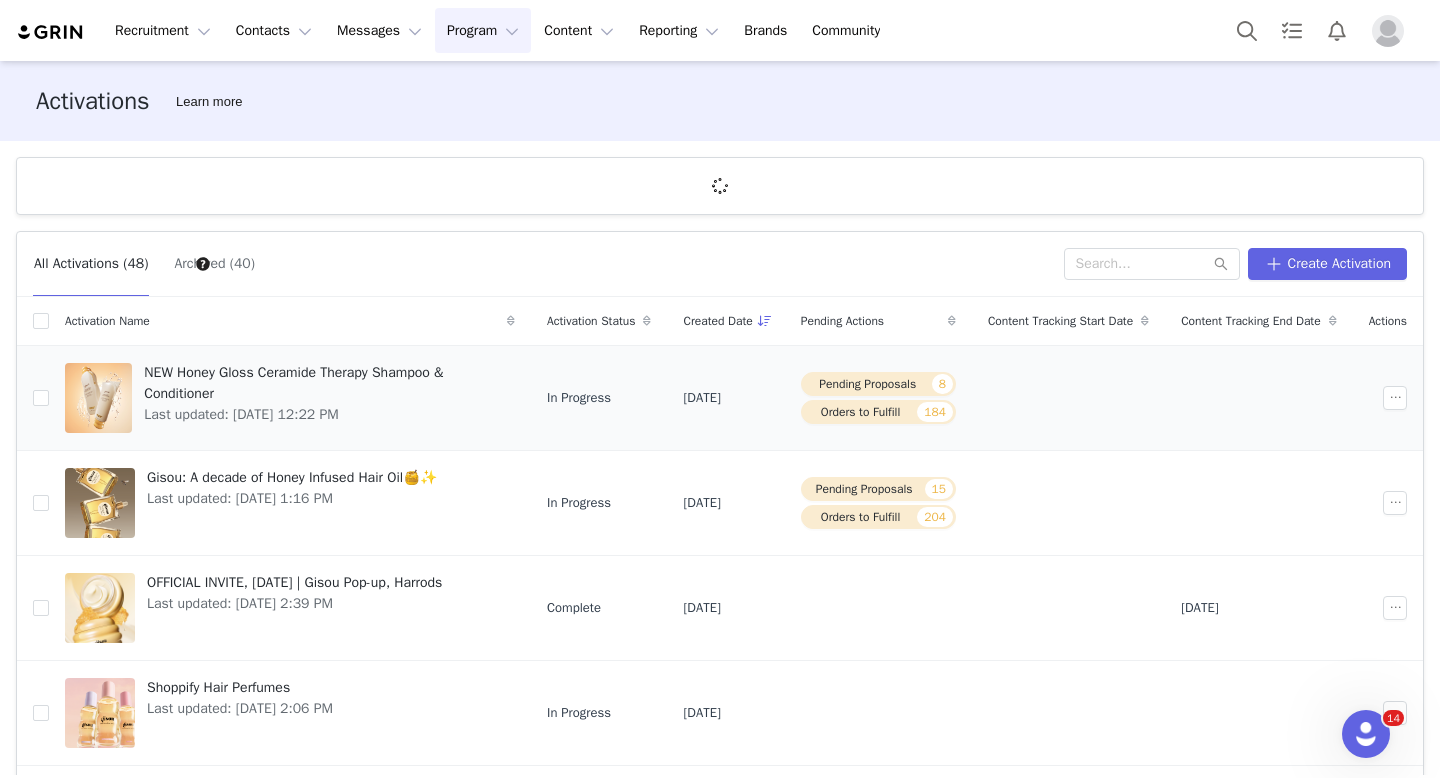 click on "NEW Honey Gloss Ceramide Therapy Shampoo & Conditioner" at bounding box center [323, 383] 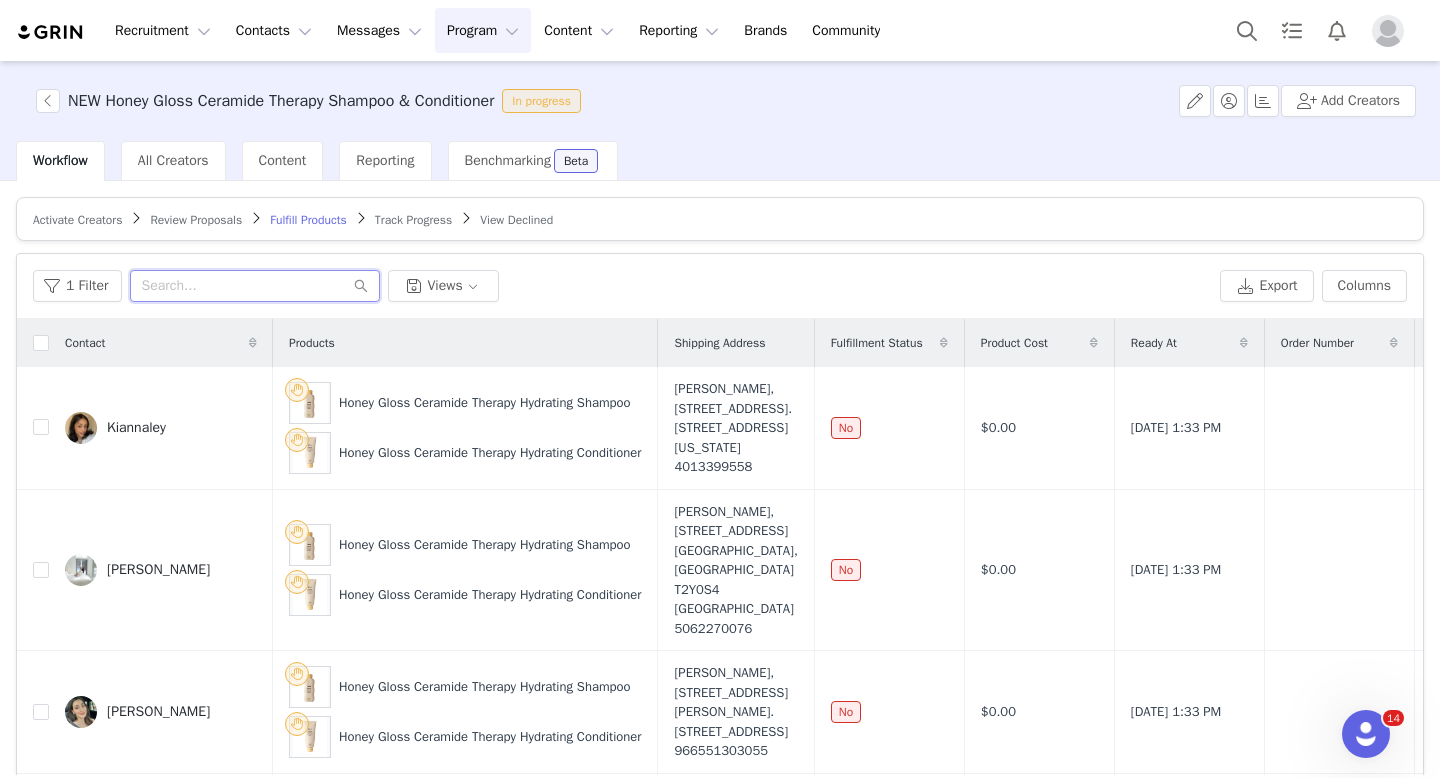 drag, startPoint x: 322, startPoint y: 374, endPoint x: 265, endPoint y: 282, distance: 108.226616 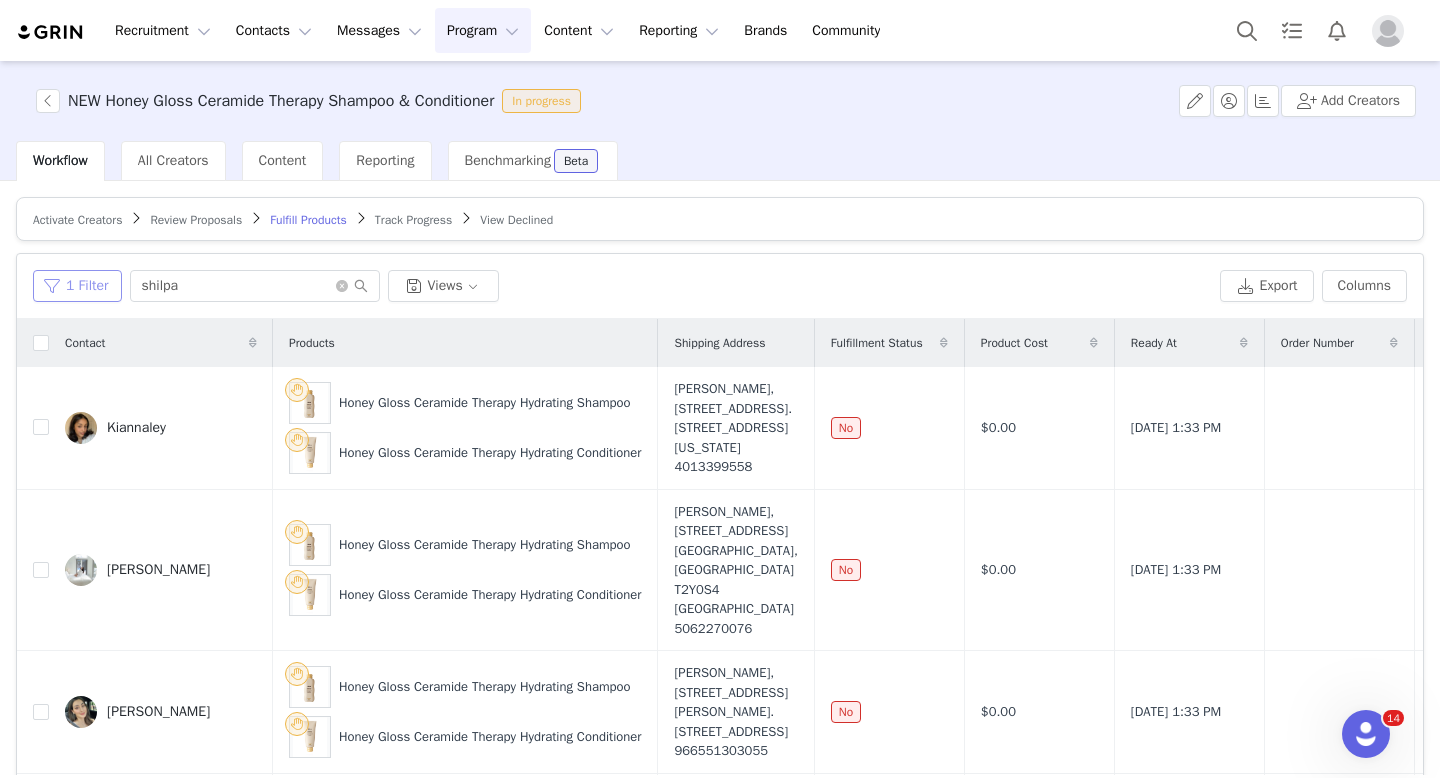 click on "1 Filter" at bounding box center (77, 286) 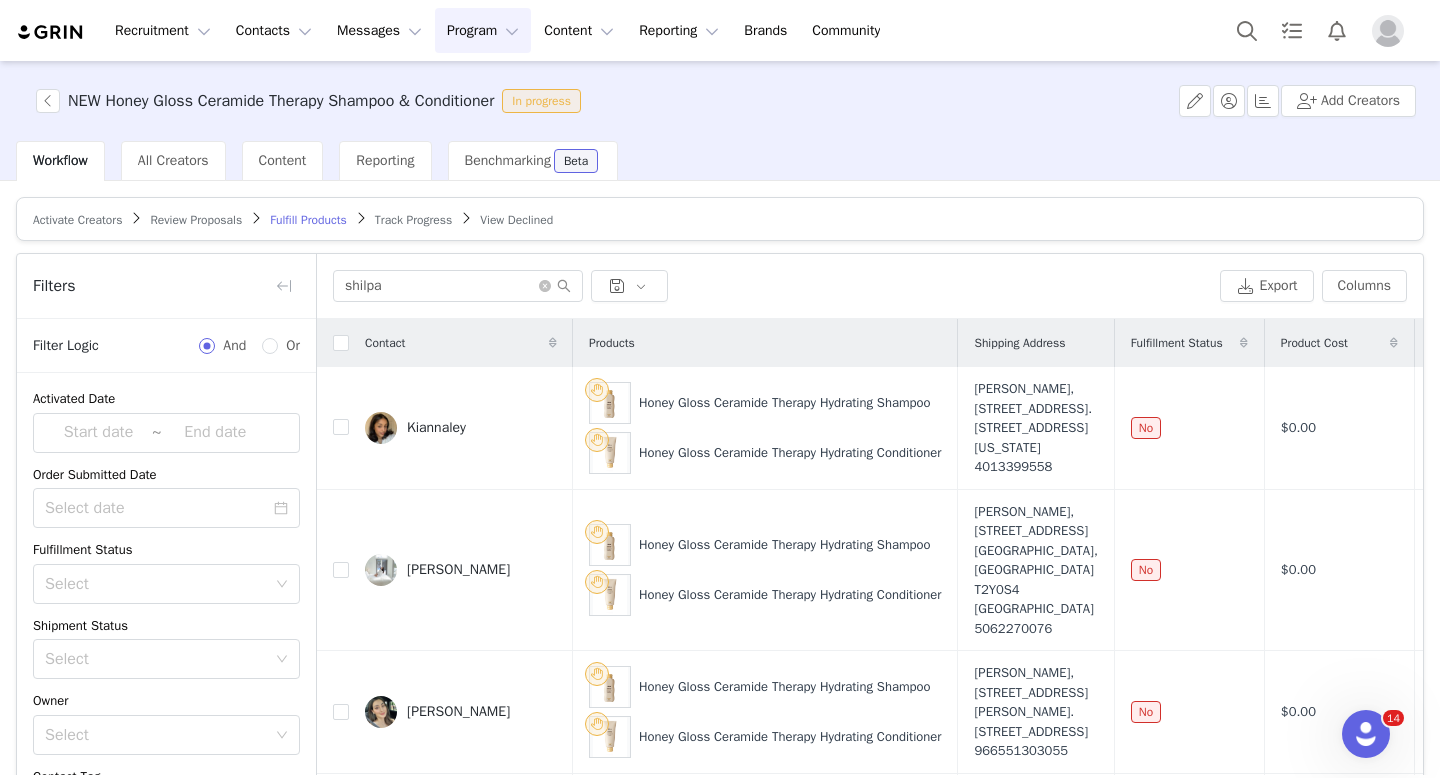 click on "Clear All" at bounding box center (252, 818) 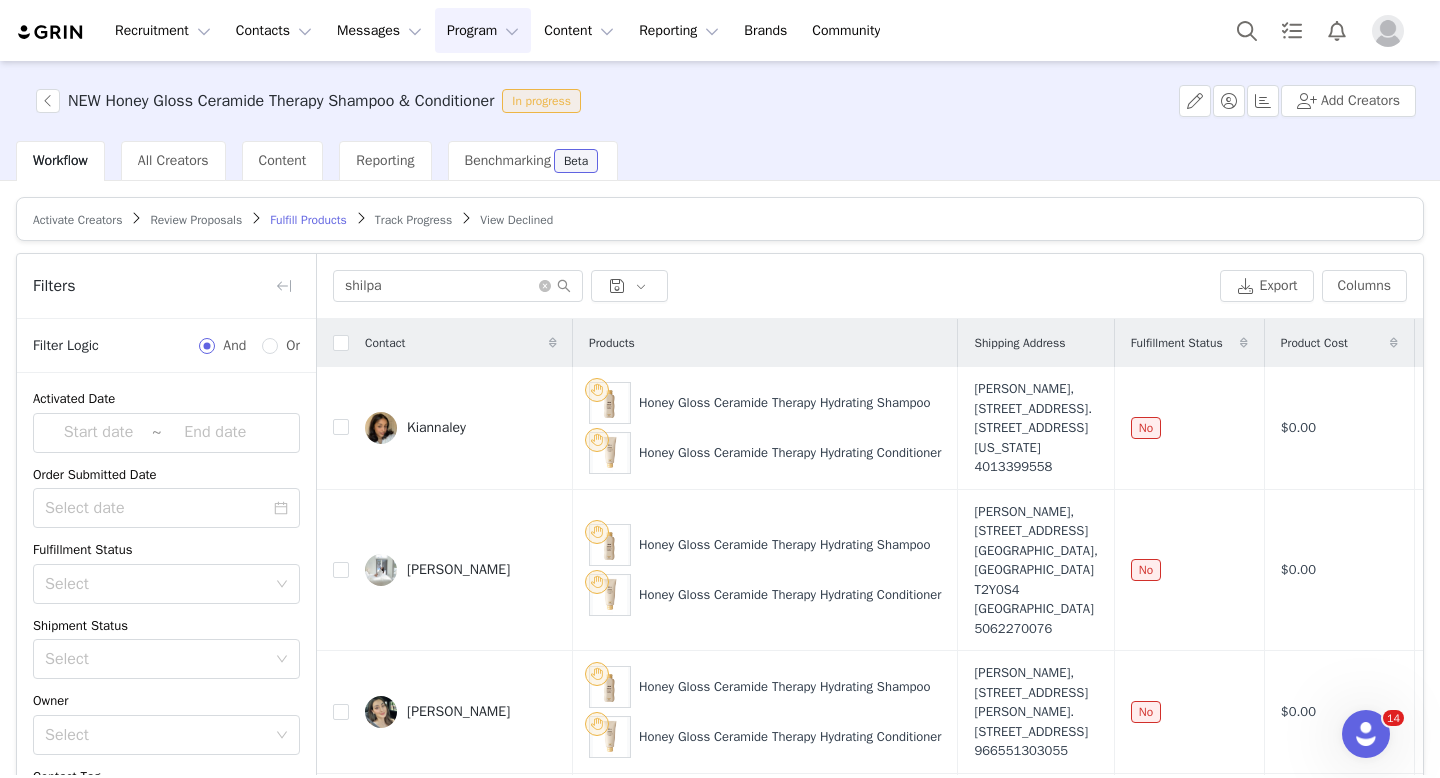 click on "Content" at bounding box center (283, 161) 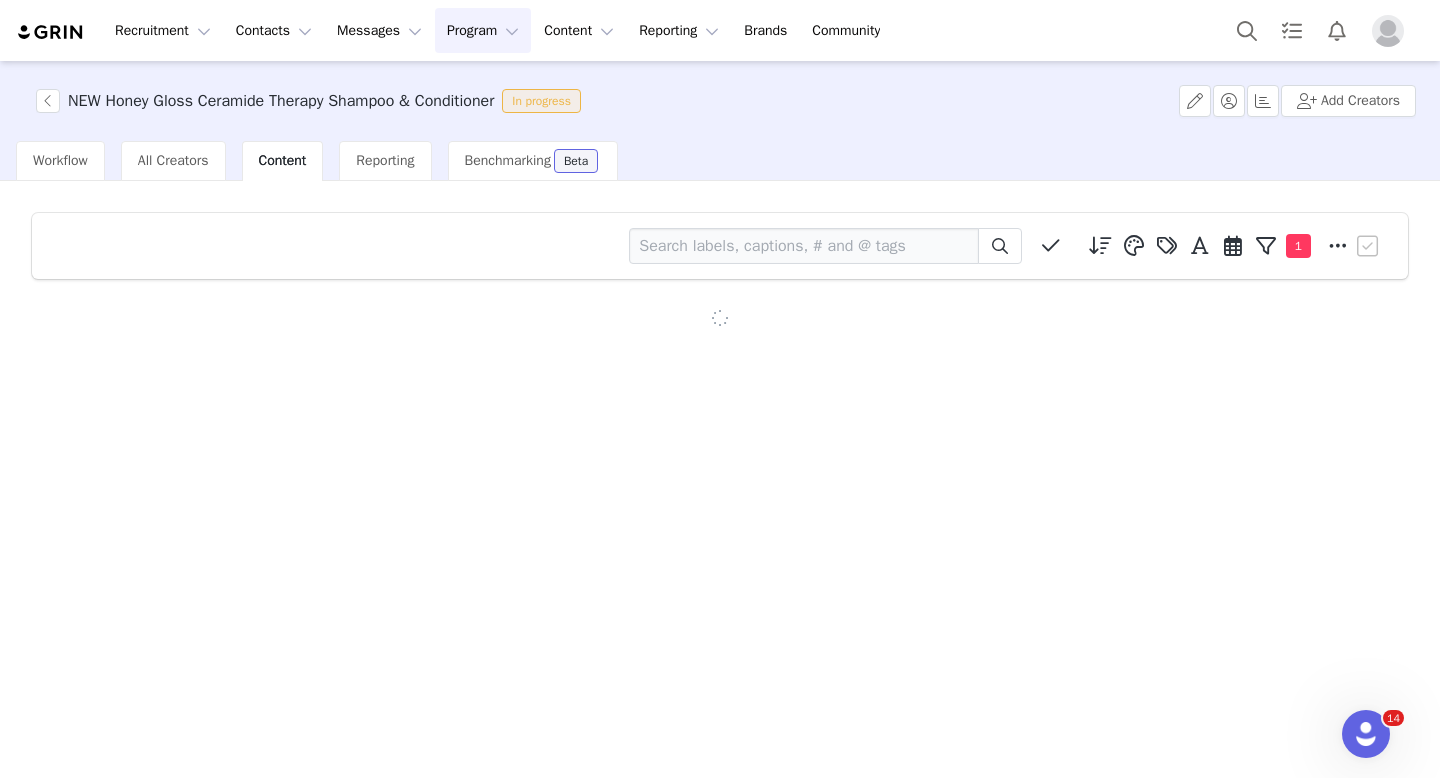 scroll, scrollTop: 0, scrollLeft: 0, axis: both 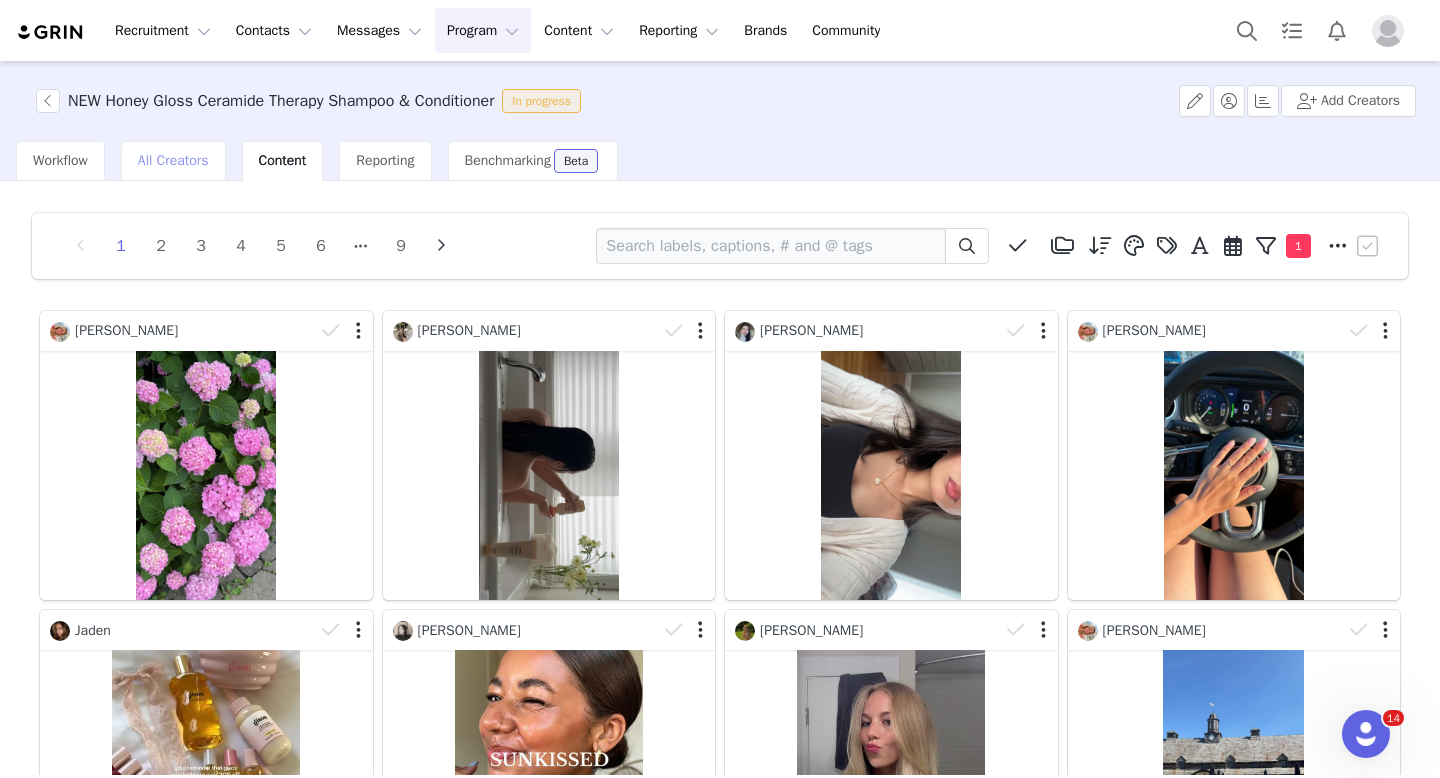 click on "All Creators" at bounding box center [173, 160] 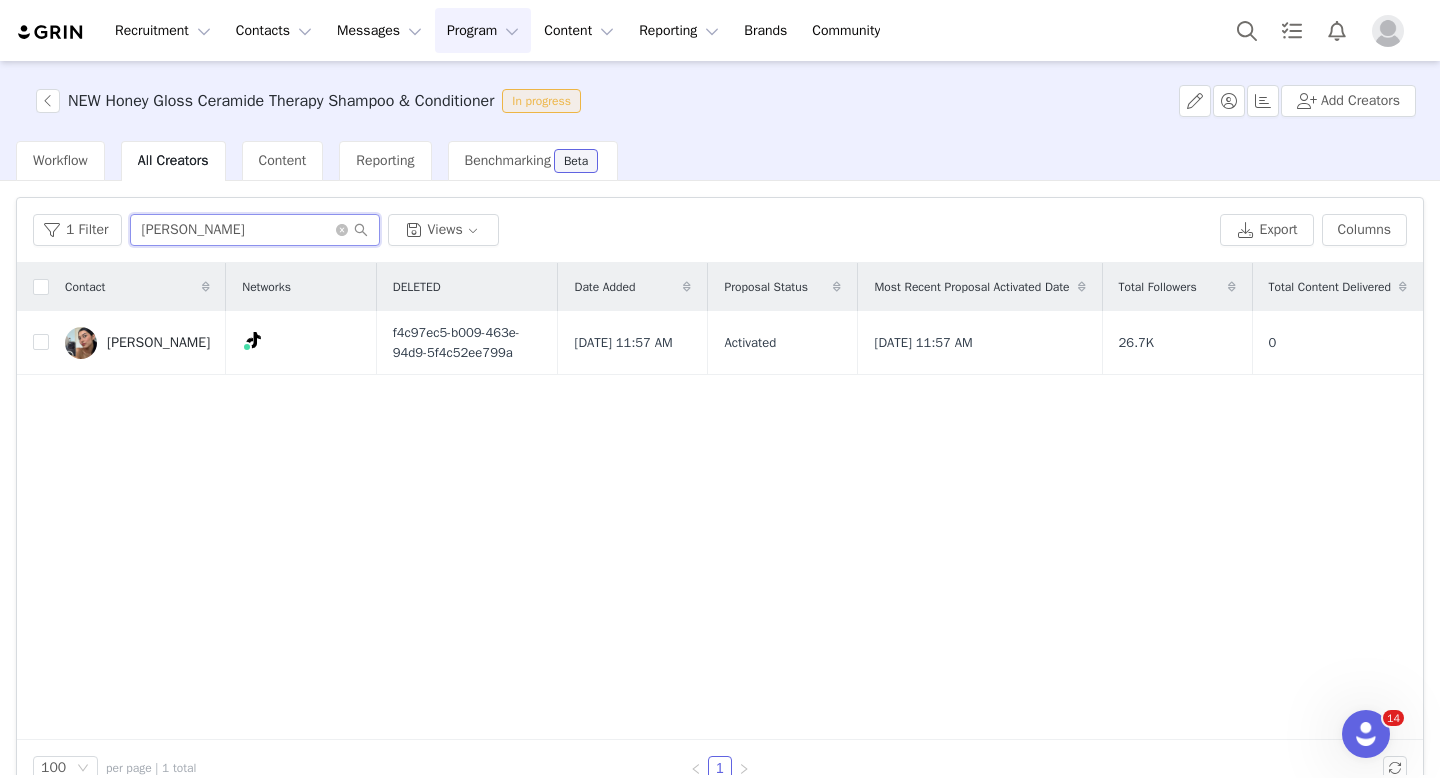 click on "[PERSON_NAME]" at bounding box center [255, 230] 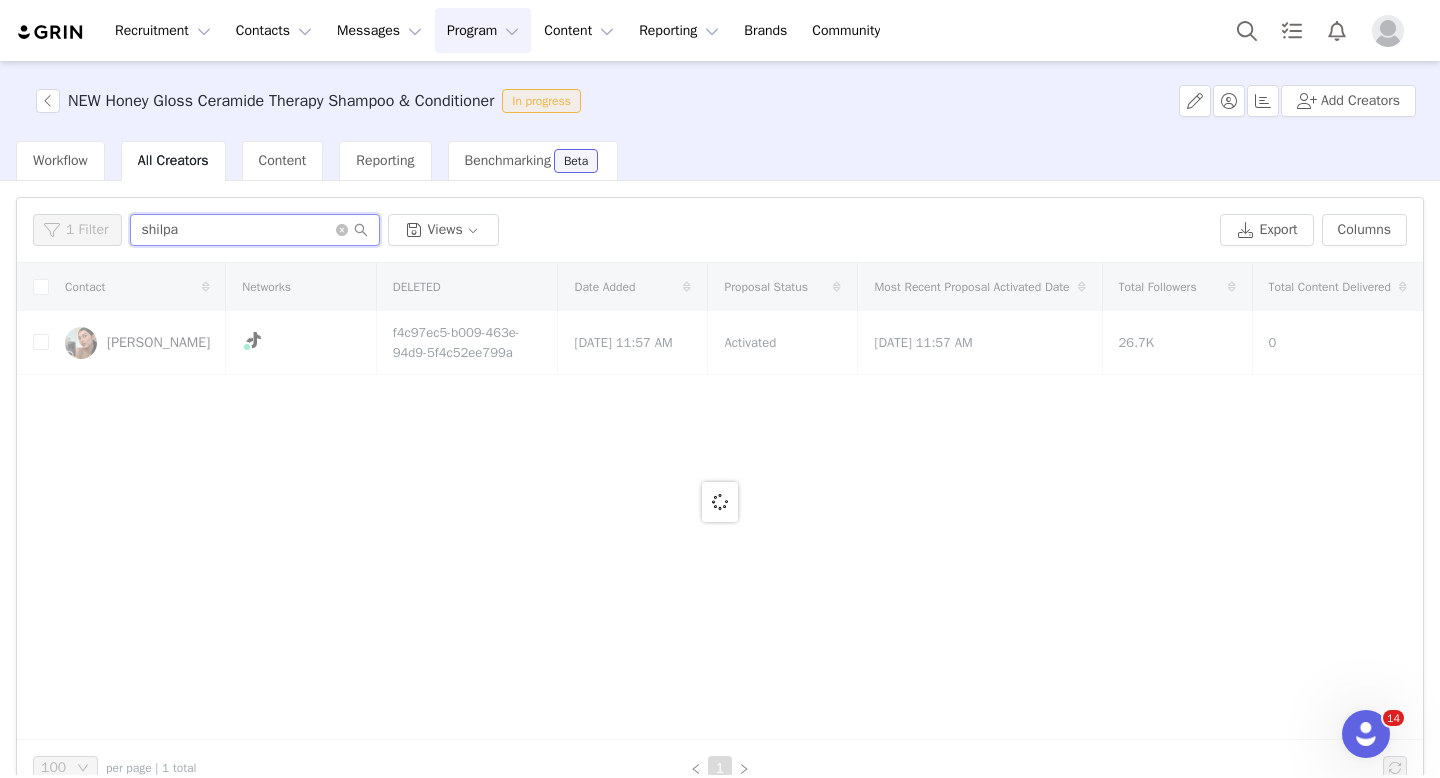 type on "shilpa" 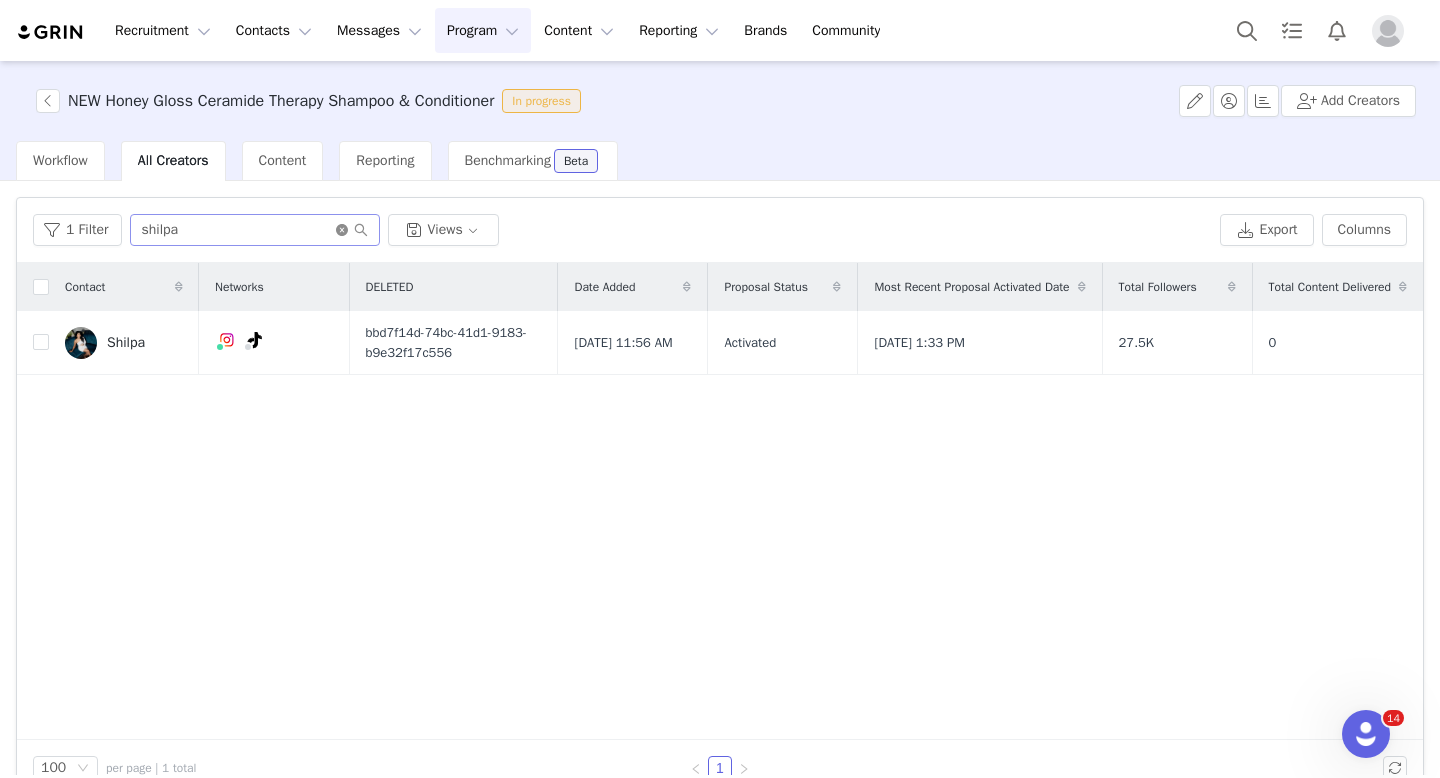click 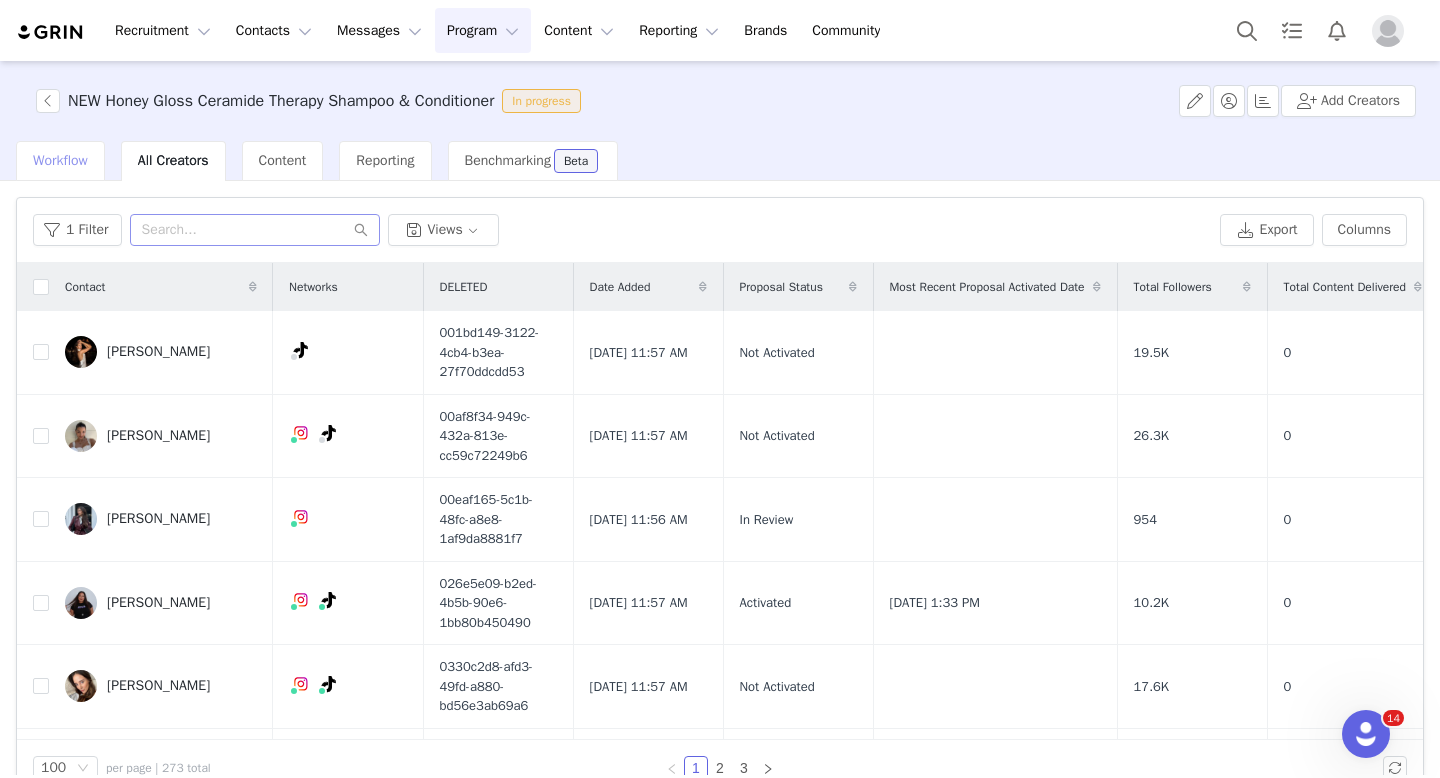 click on "Workflow" at bounding box center [60, 160] 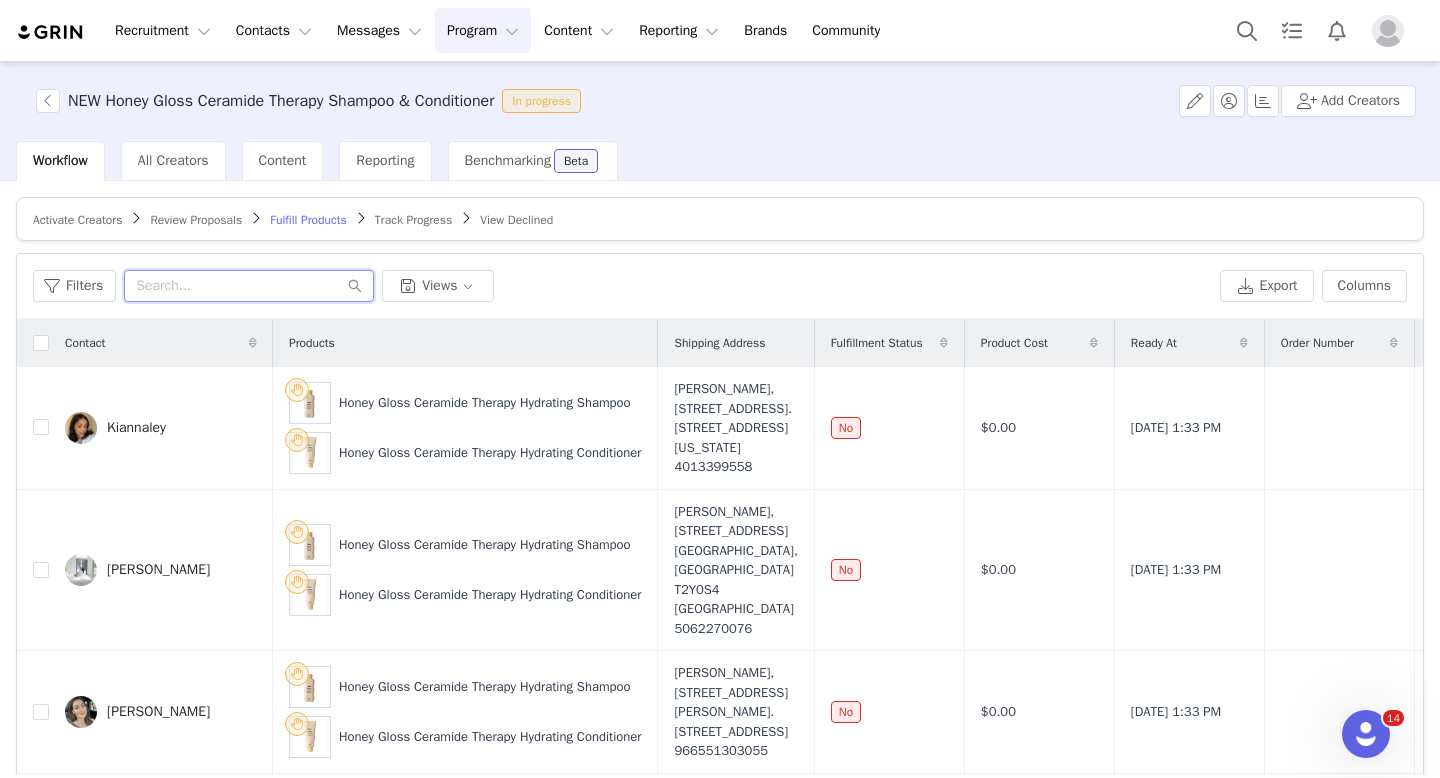 click at bounding box center (249, 286) 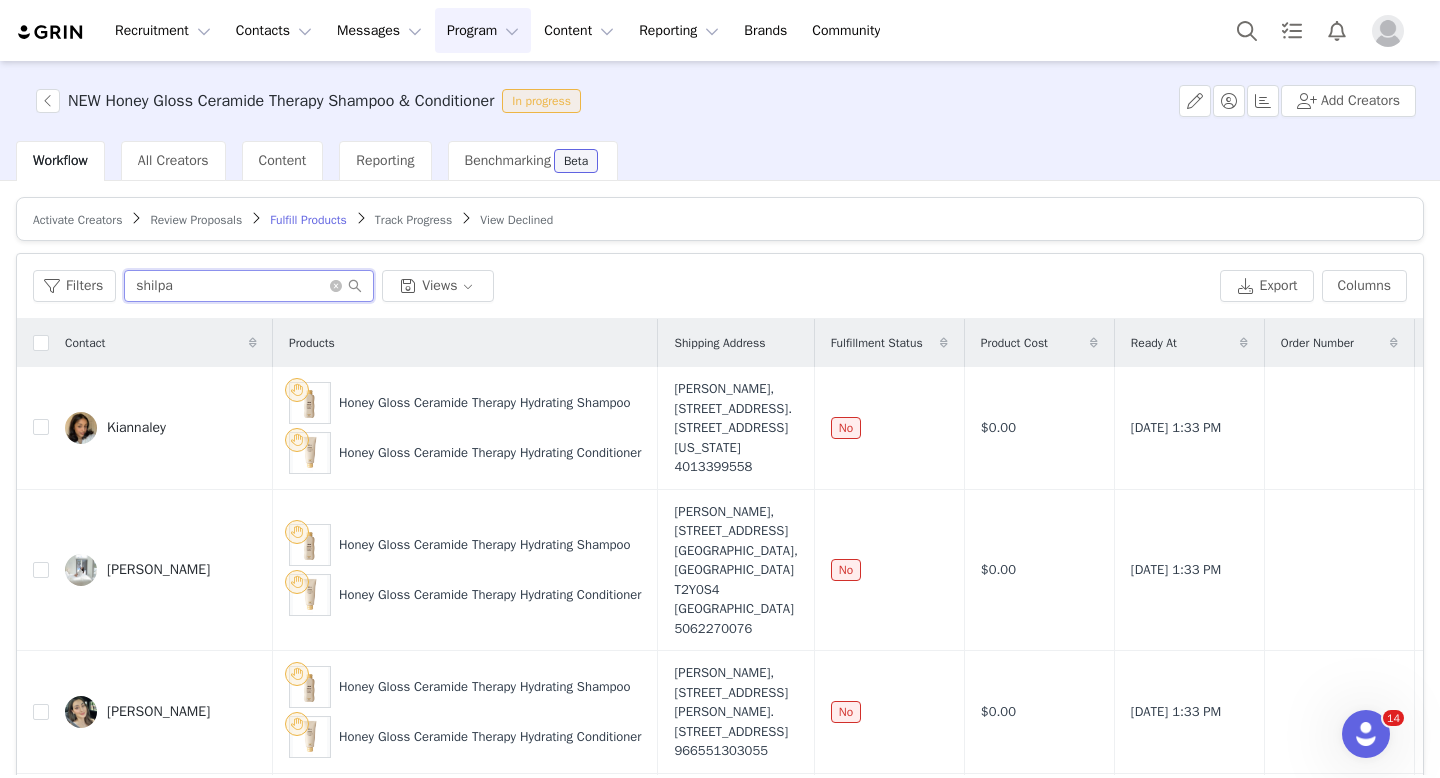 type on "shilpa" 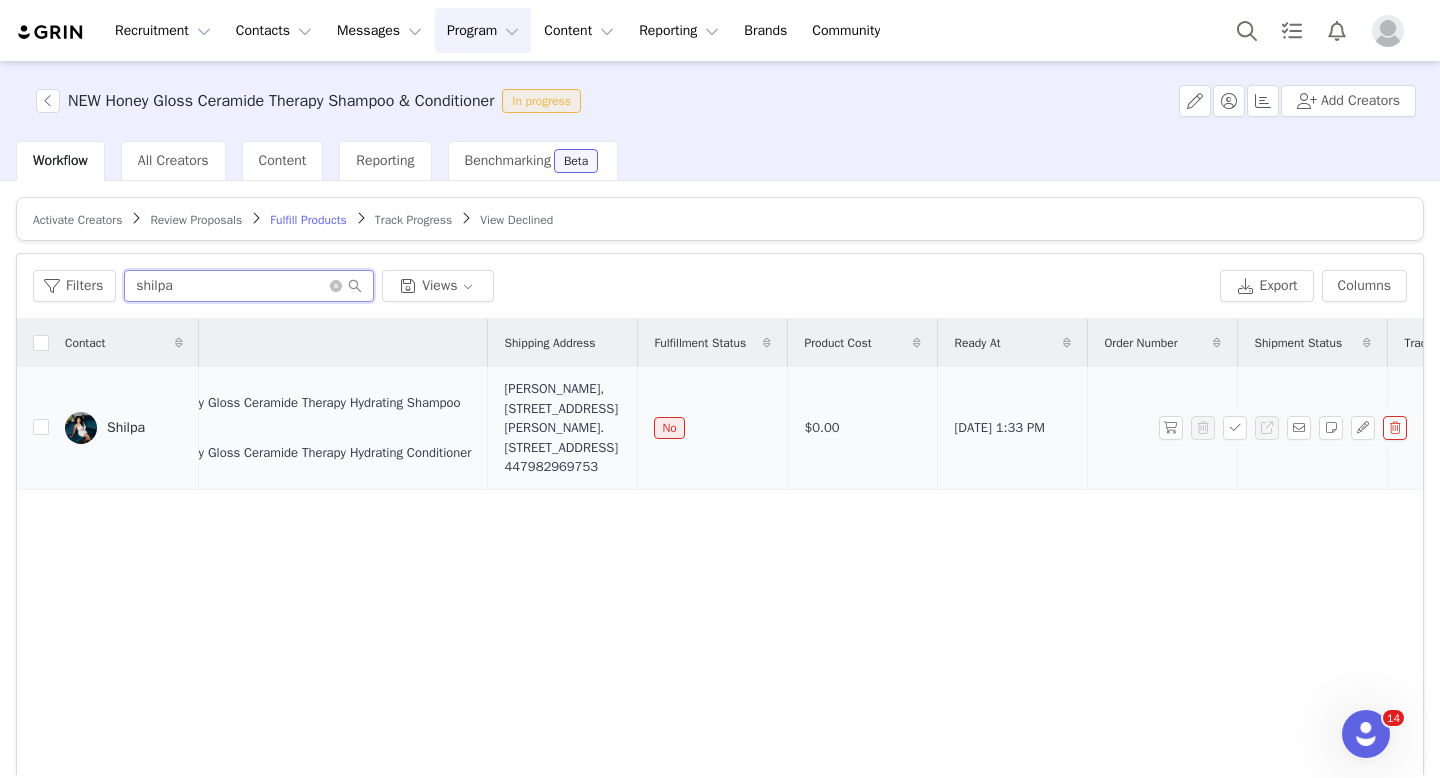 scroll, scrollTop: 0, scrollLeft: 98, axis: horizontal 